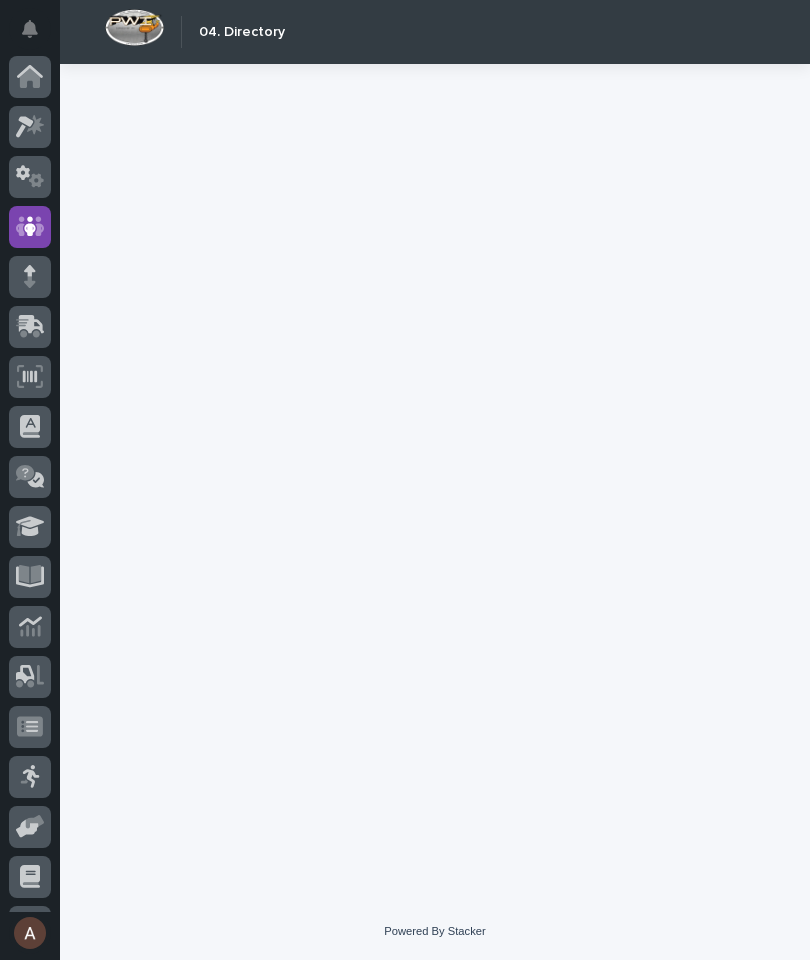 scroll, scrollTop: 0, scrollLeft: 0, axis: both 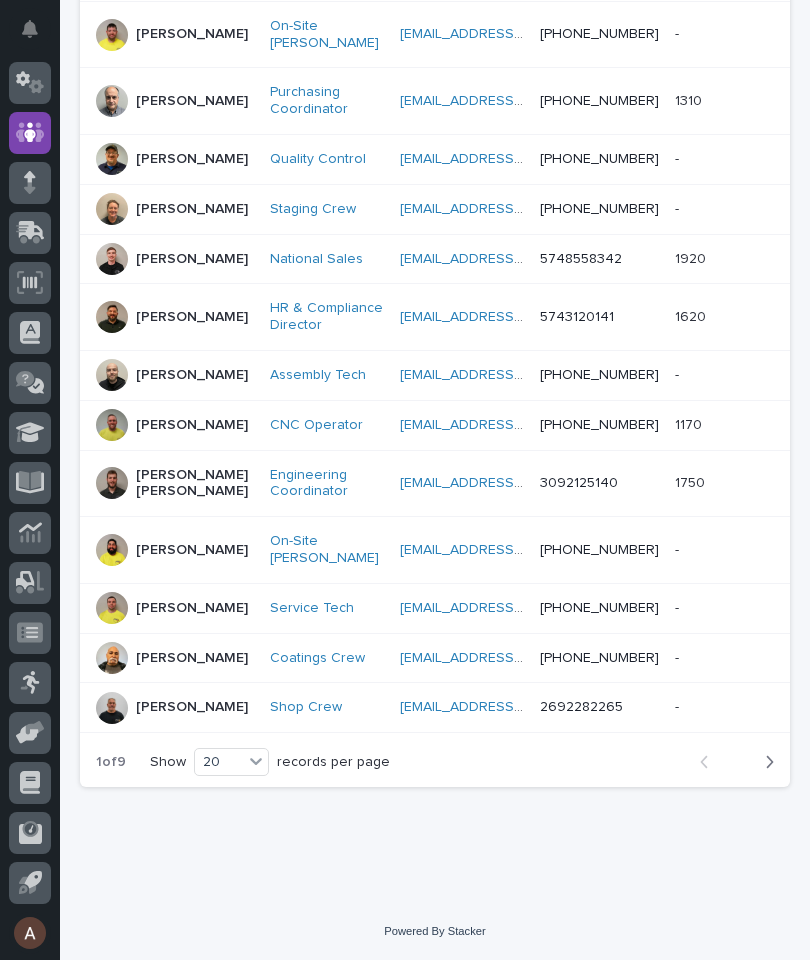 click on "Next" at bounding box center (763, 762) 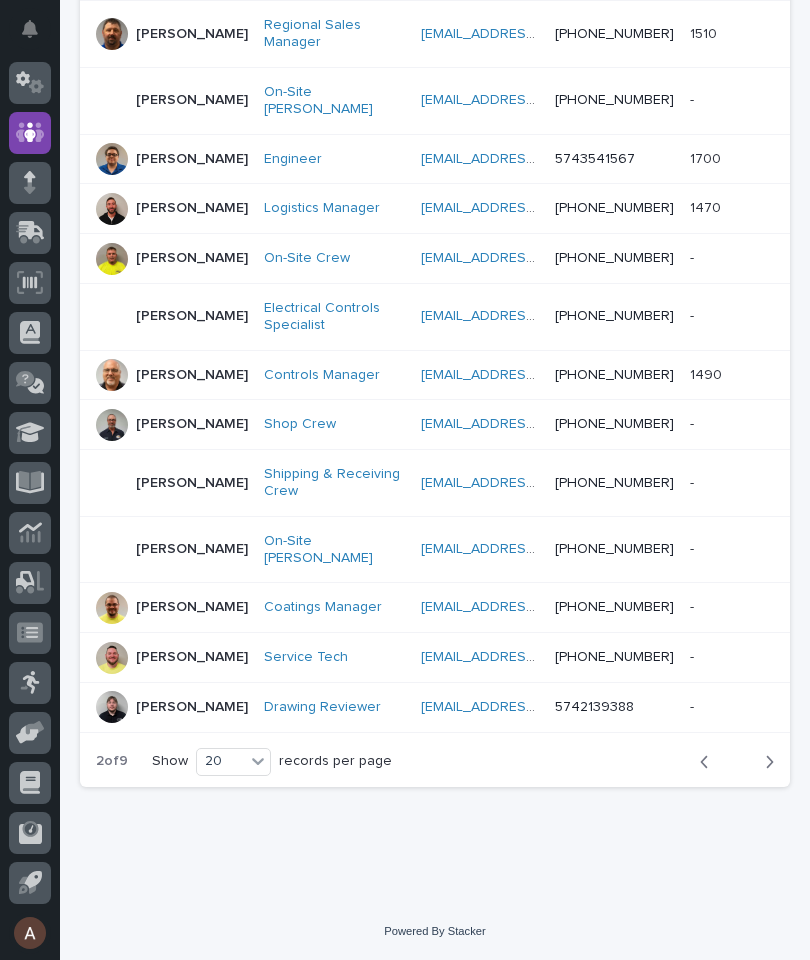 scroll, scrollTop: 914, scrollLeft: 0, axis: vertical 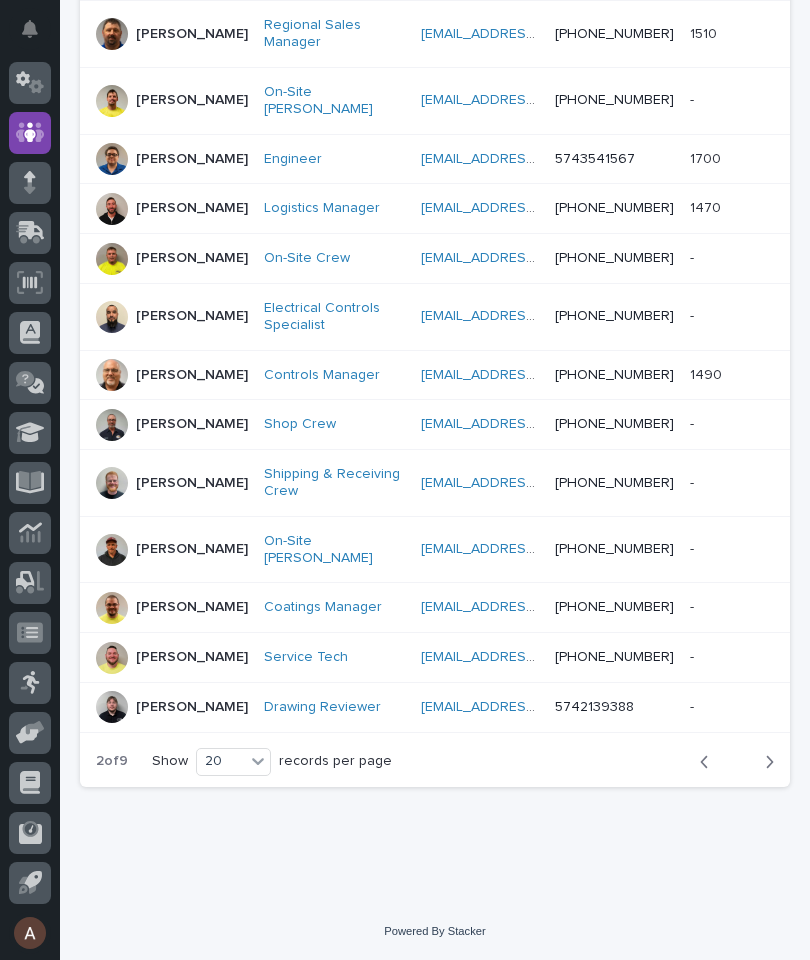 click on "Caleb Oetjen" at bounding box center (192, 208) 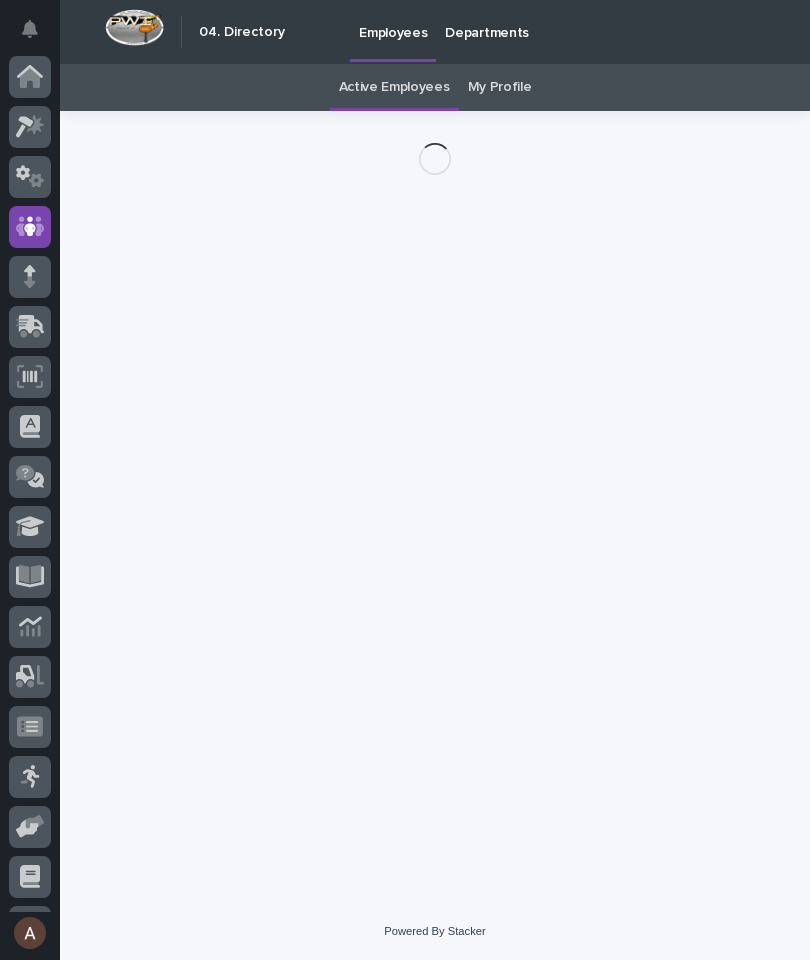 scroll, scrollTop: 21, scrollLeft: 0, axis: vertical 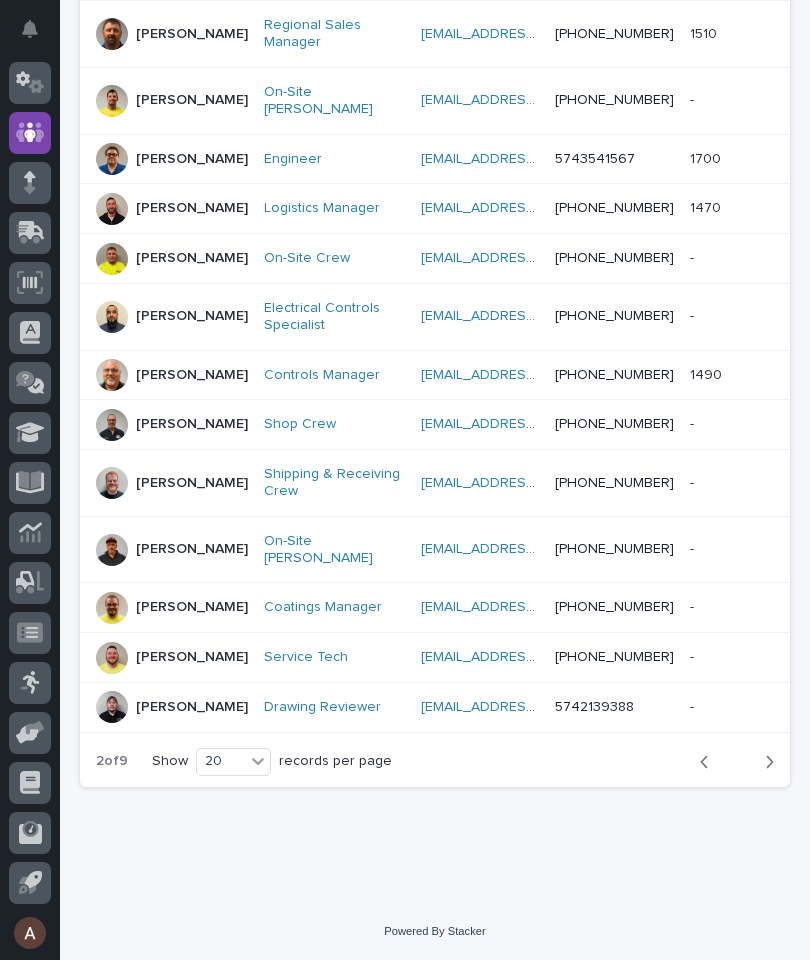 click on "Next" at bounding box center (763, 762) 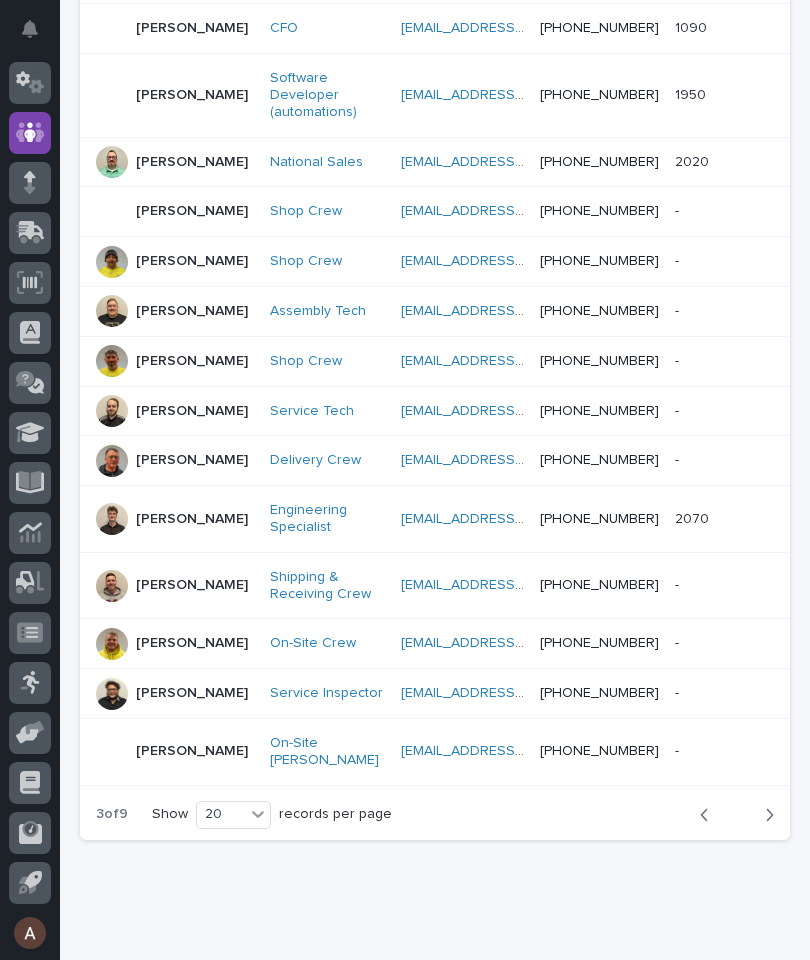 scroll, scrollTop: 865, scrollLeft: 0, axis: vertical 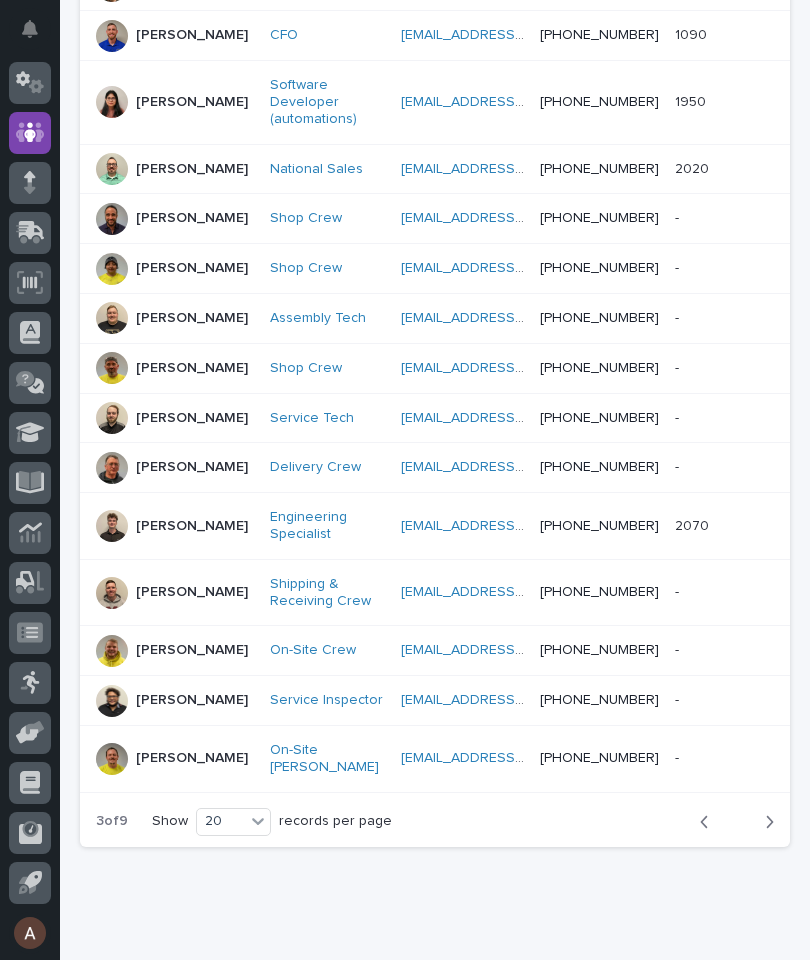 click 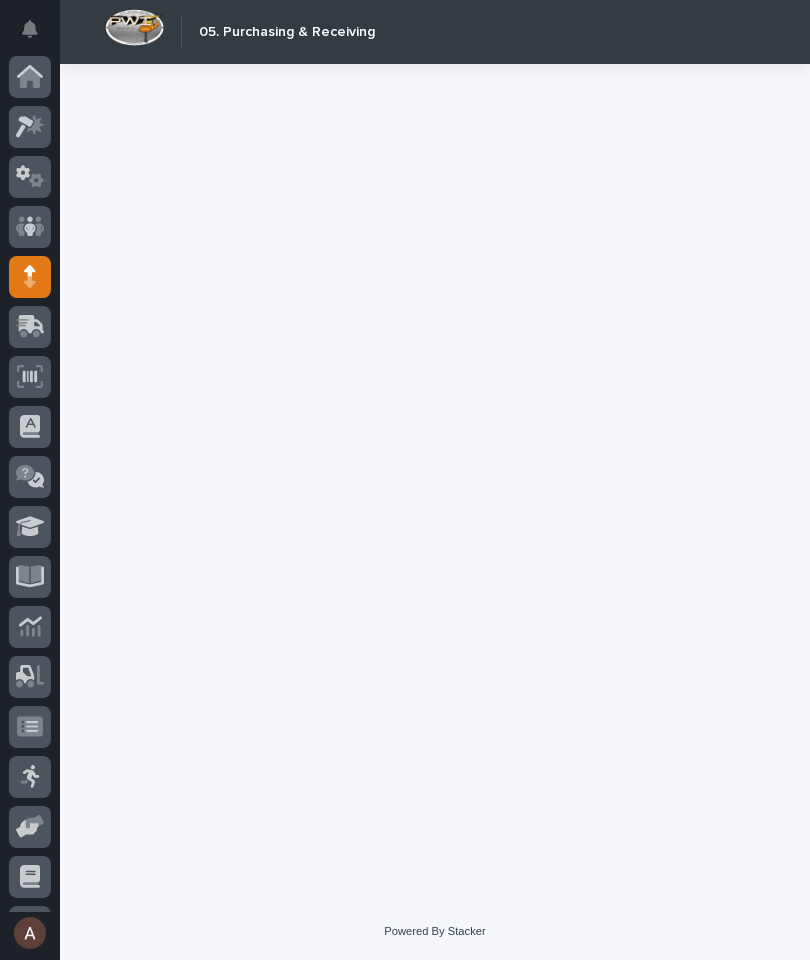 scroll, scrollTop: 94, scrollLeft: 0, axis: vertical 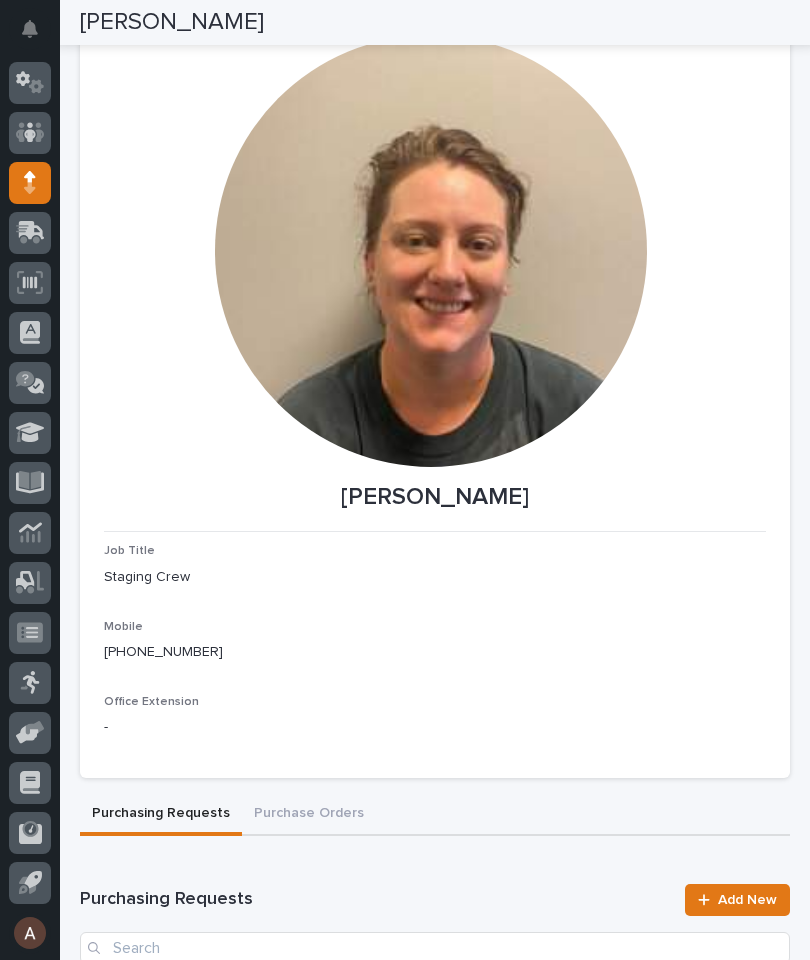 click 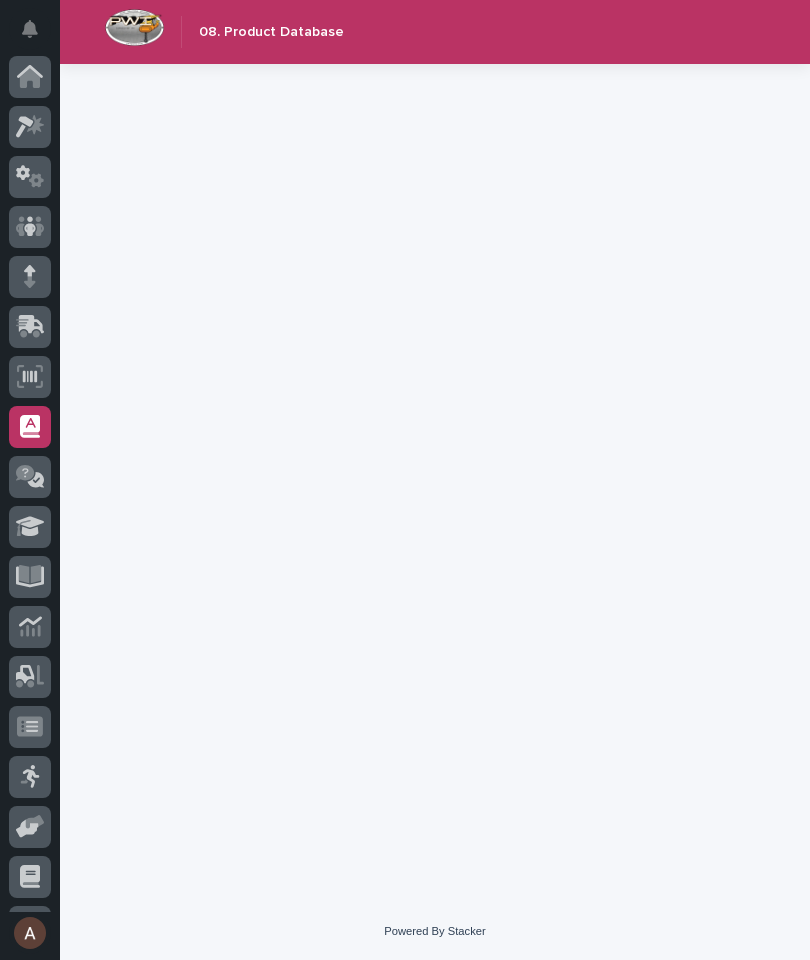 scroll, scrollTop: 94, scrollLeft: 0, axis: vertical 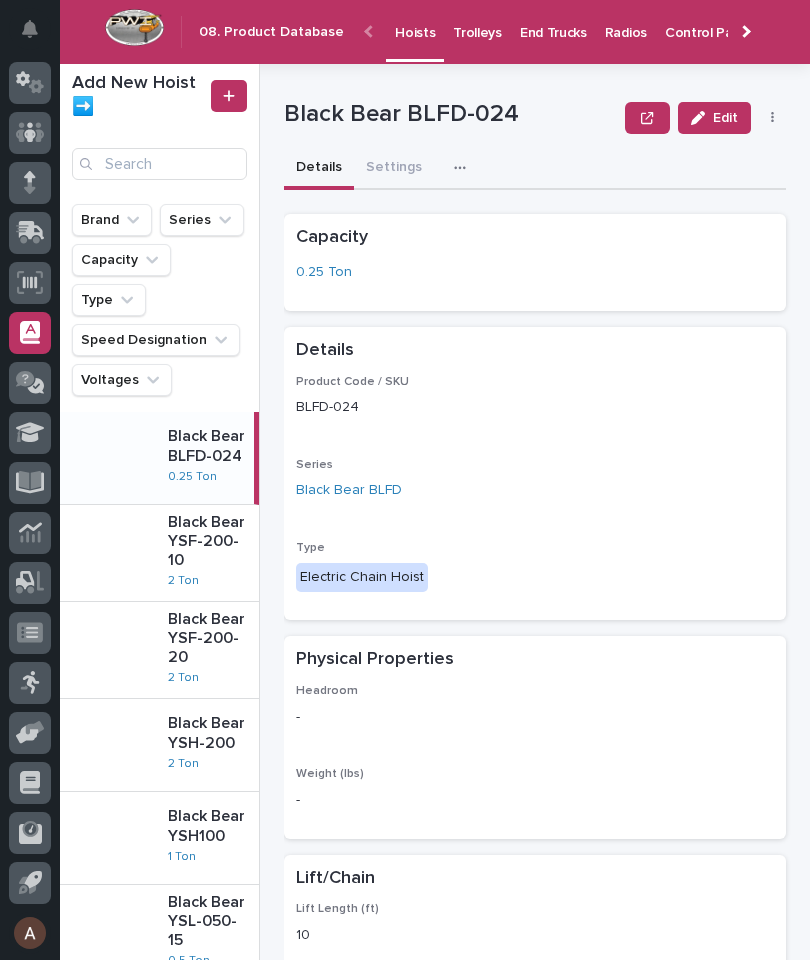 click 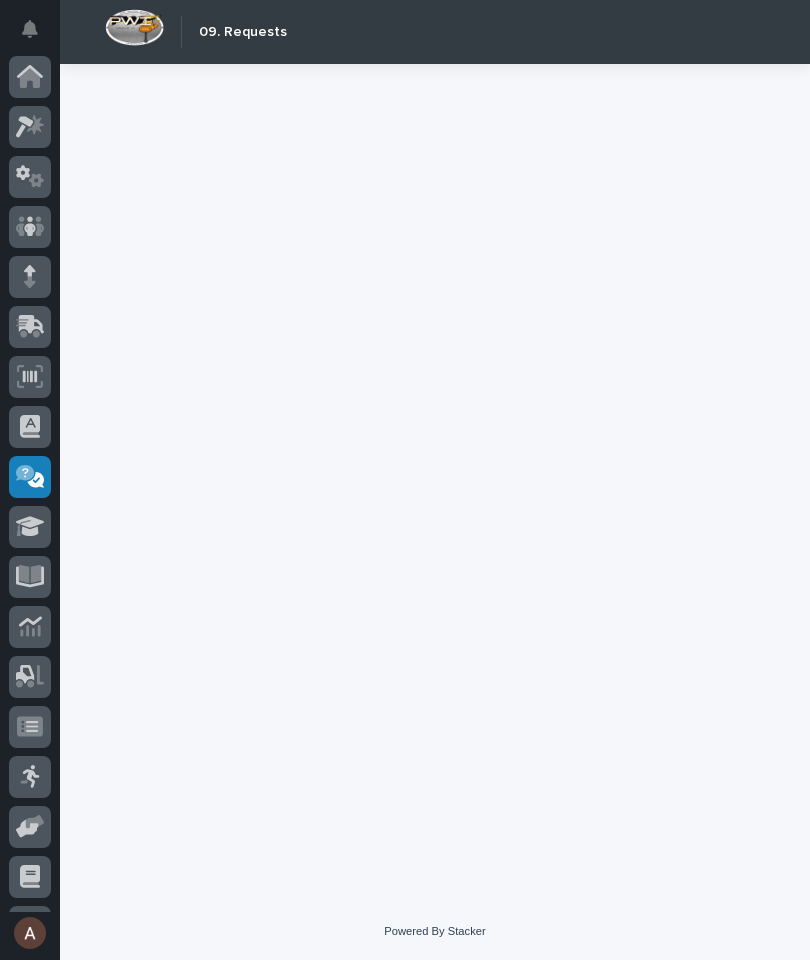 scroll, scrollTop: 94, scrollLeft: 0, axis: vertical 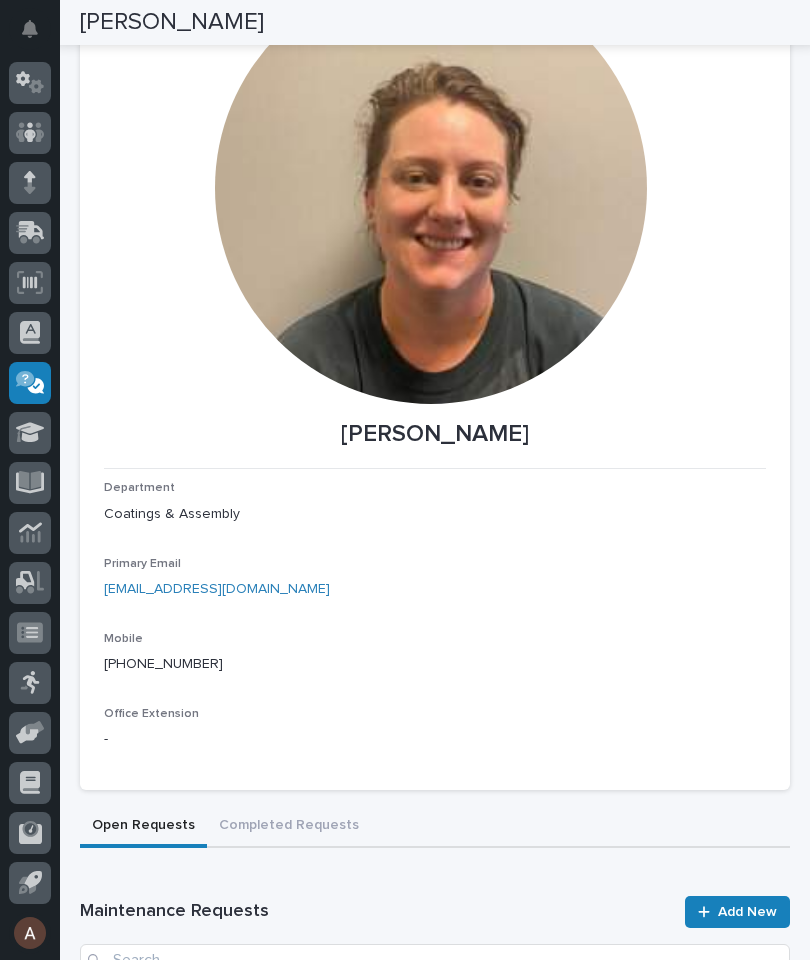 click 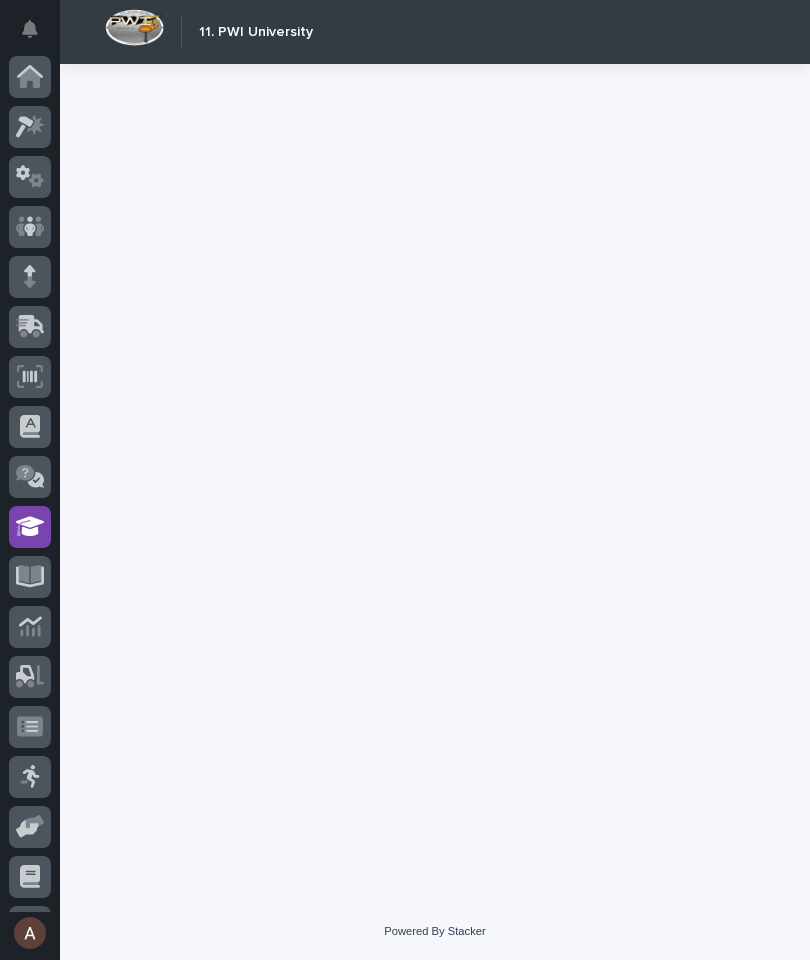 scroll, scrollTop: 94, scrollLeft: 0, axis: vertical 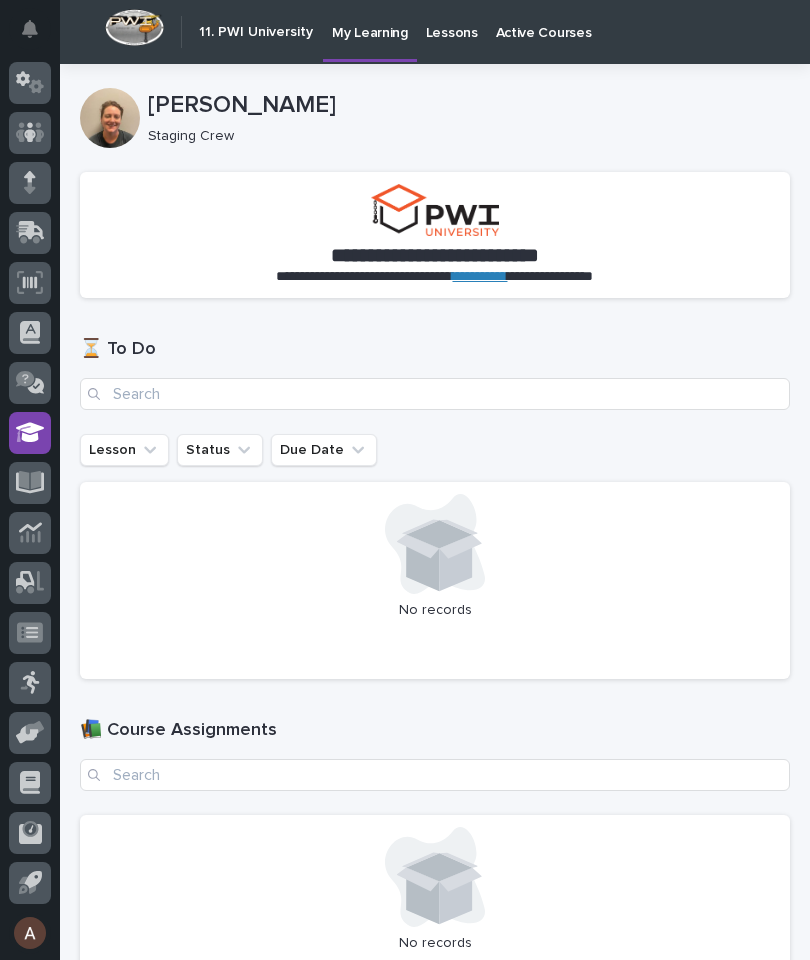 click 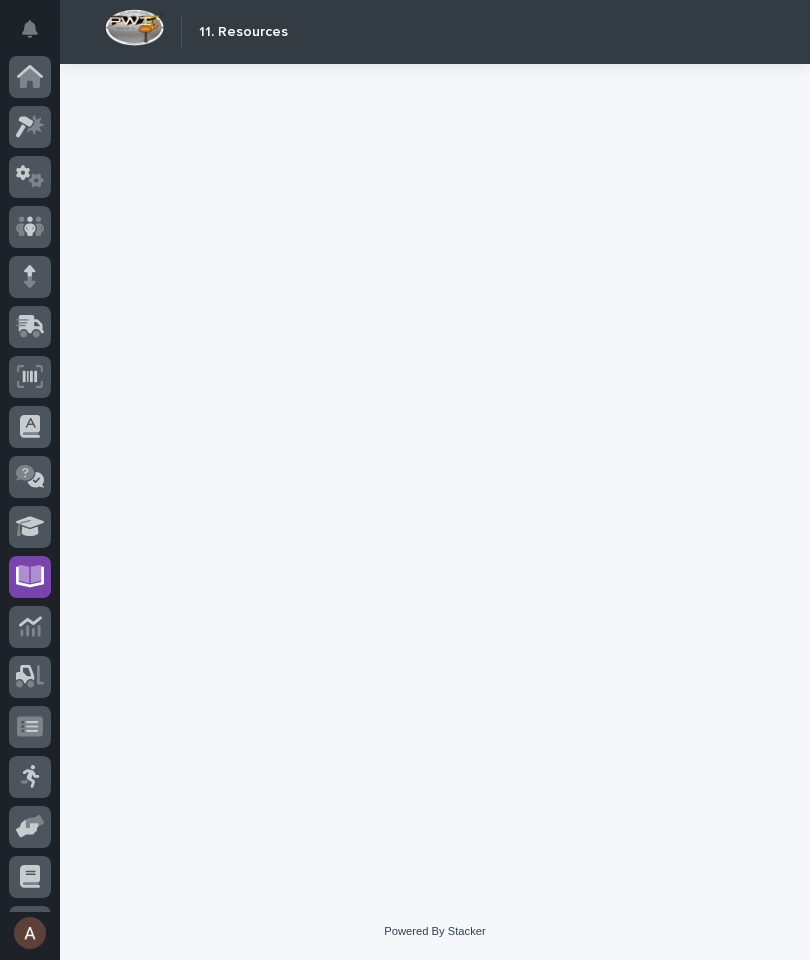 scroll, scrollTop: 94, scrollLeft: 0, axis: vertical 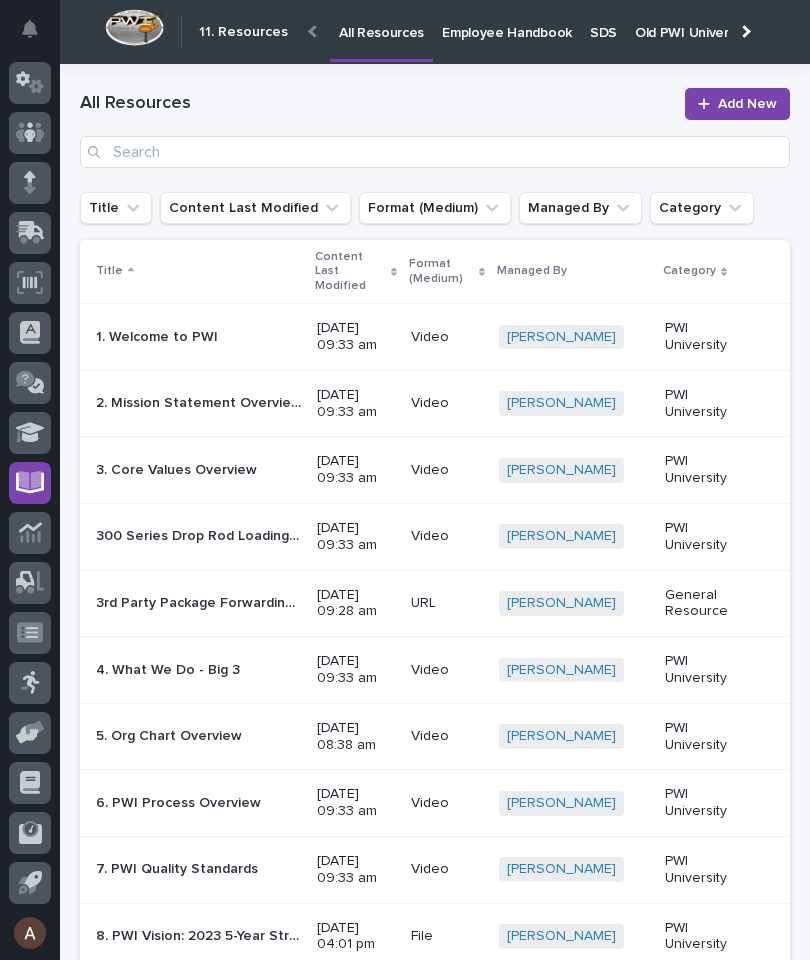 click at bounding box center [744, 31] 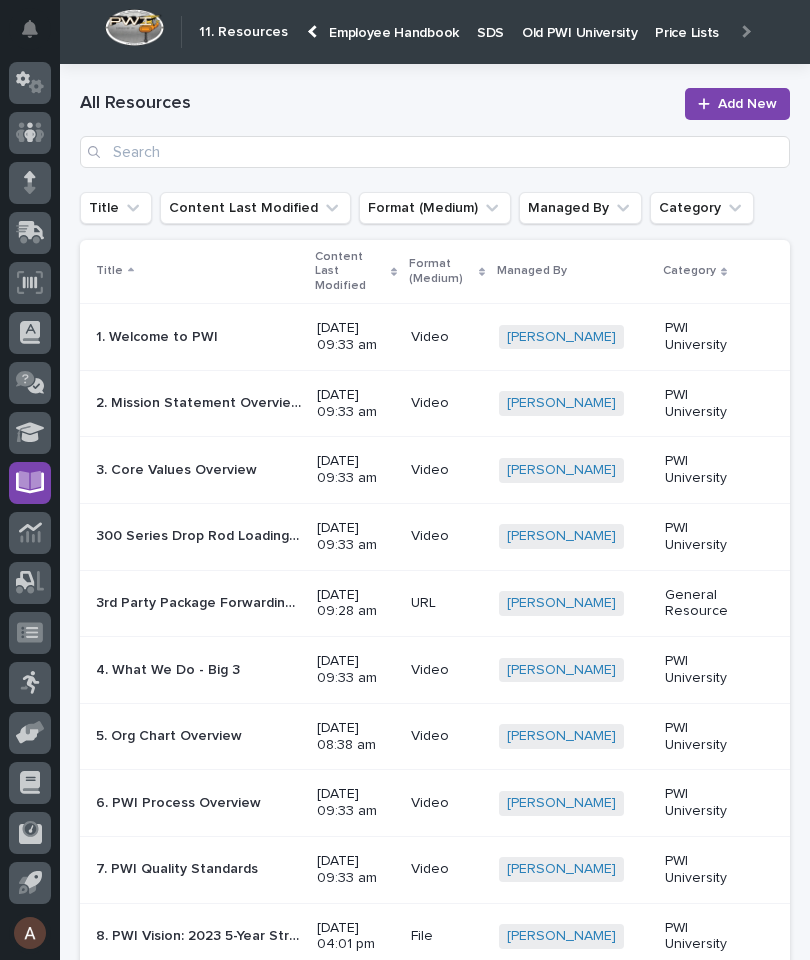 scroll, scrollTop: 0, scrollLeft: 208, axis: horizontal 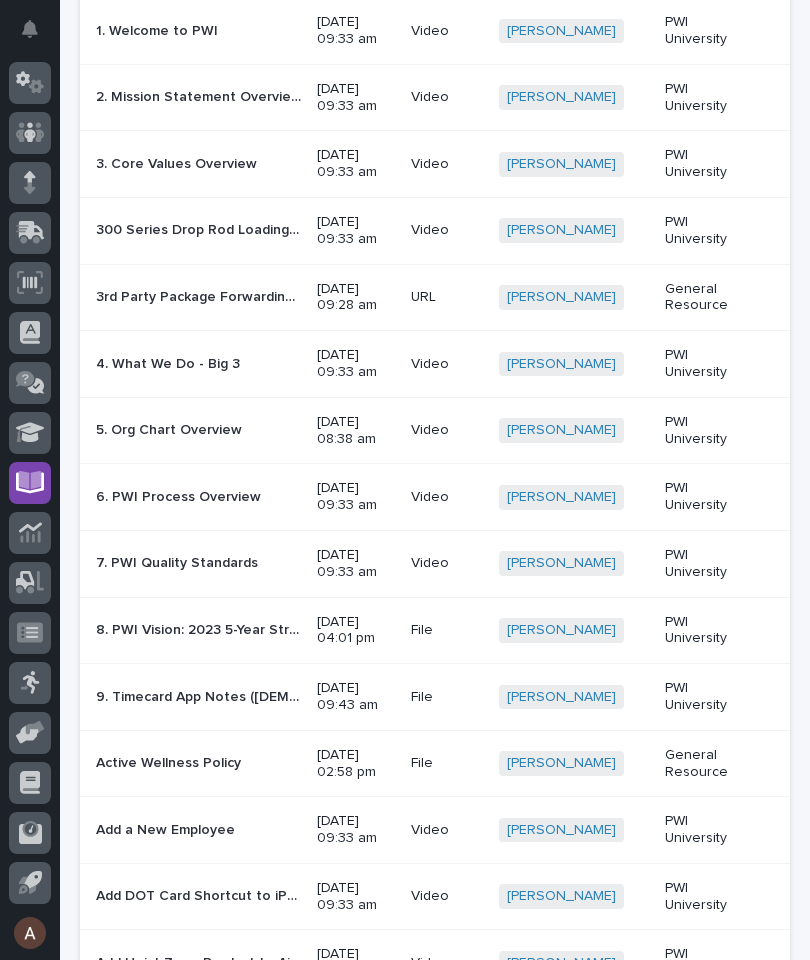 click on "5. Org Chart Overview 5. Org Chart Overview" at bounding box center [194, 430] 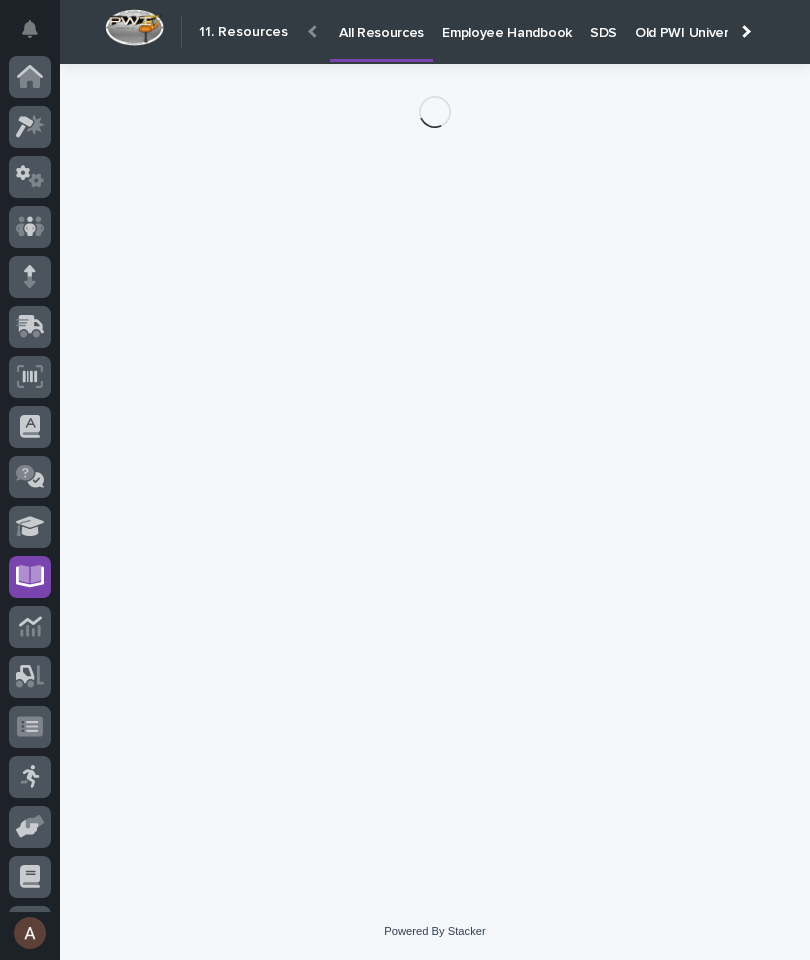scroll, scrollTop: 0, scrollLeft: -12, axis: horizontal 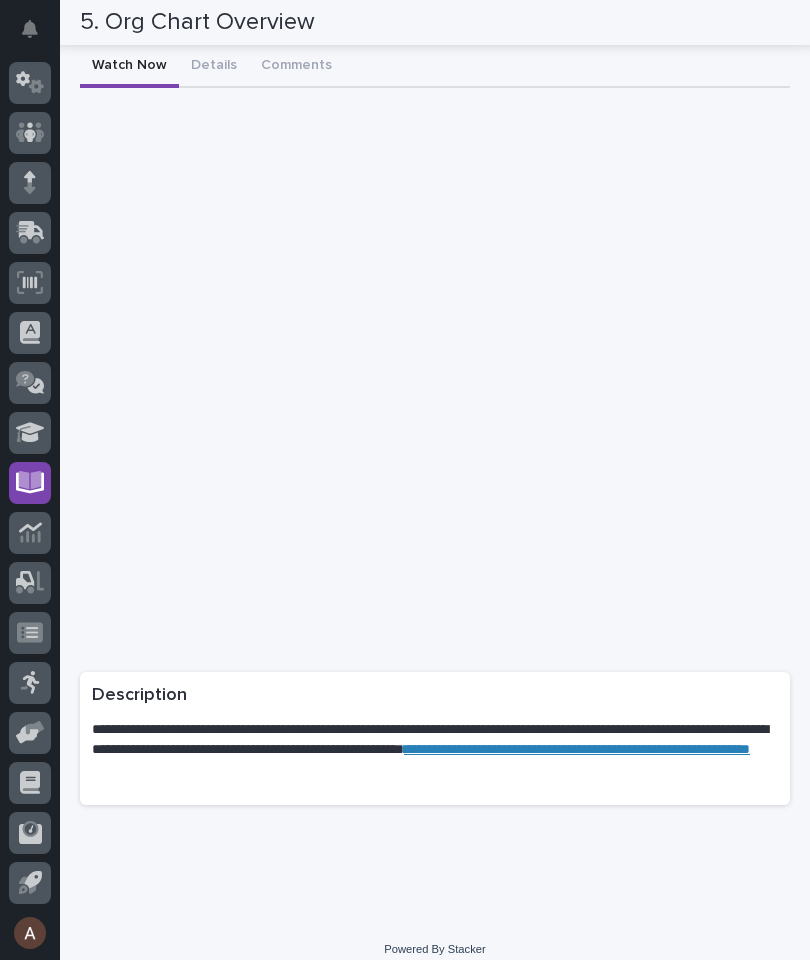 click on "**********" at bounding box center (577, 749) 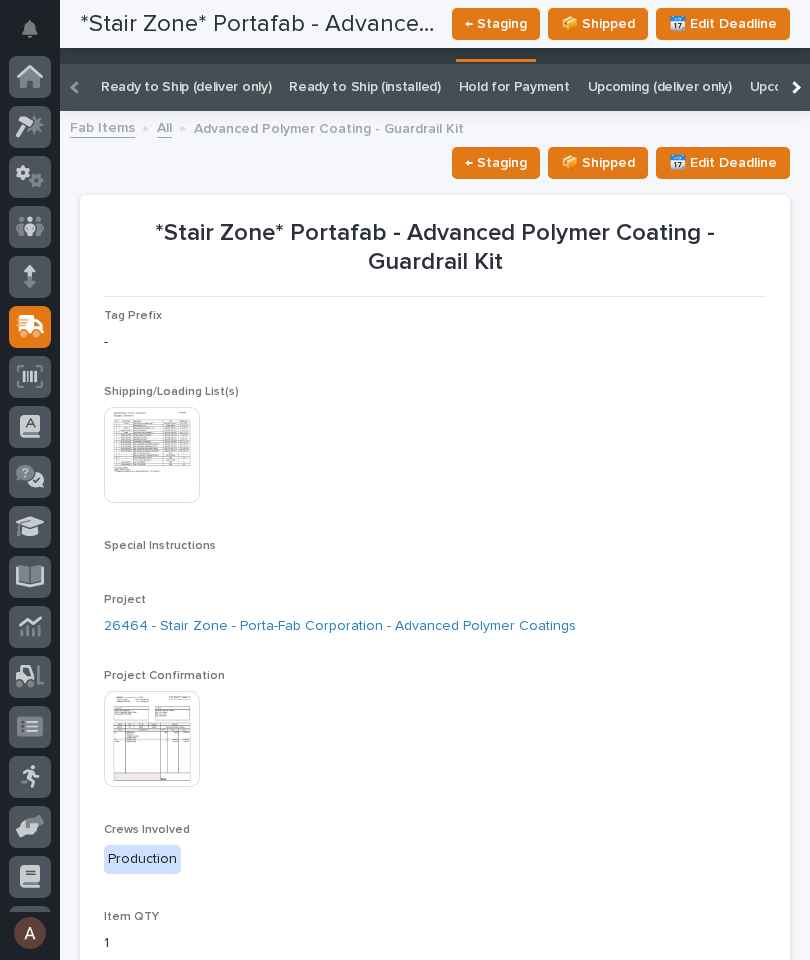 scroll, scrollTop: 0, scrollLeft: 0, axis: both 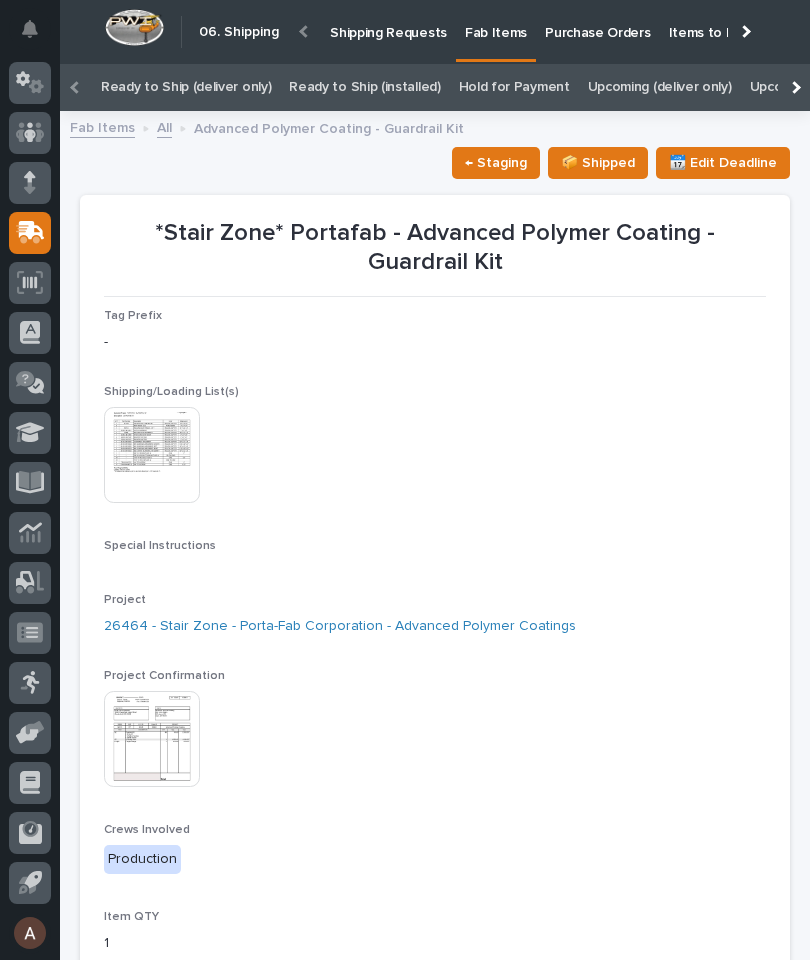 click 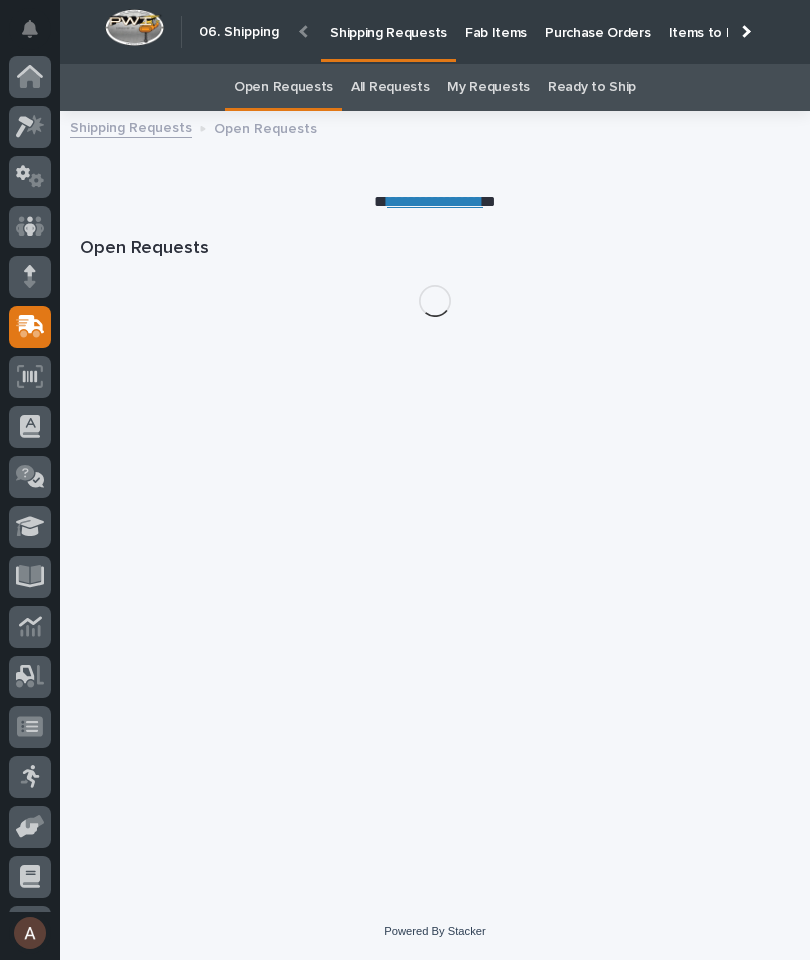 scroll, scrollTop: 94, scrollLeft: 0, axis: vertical 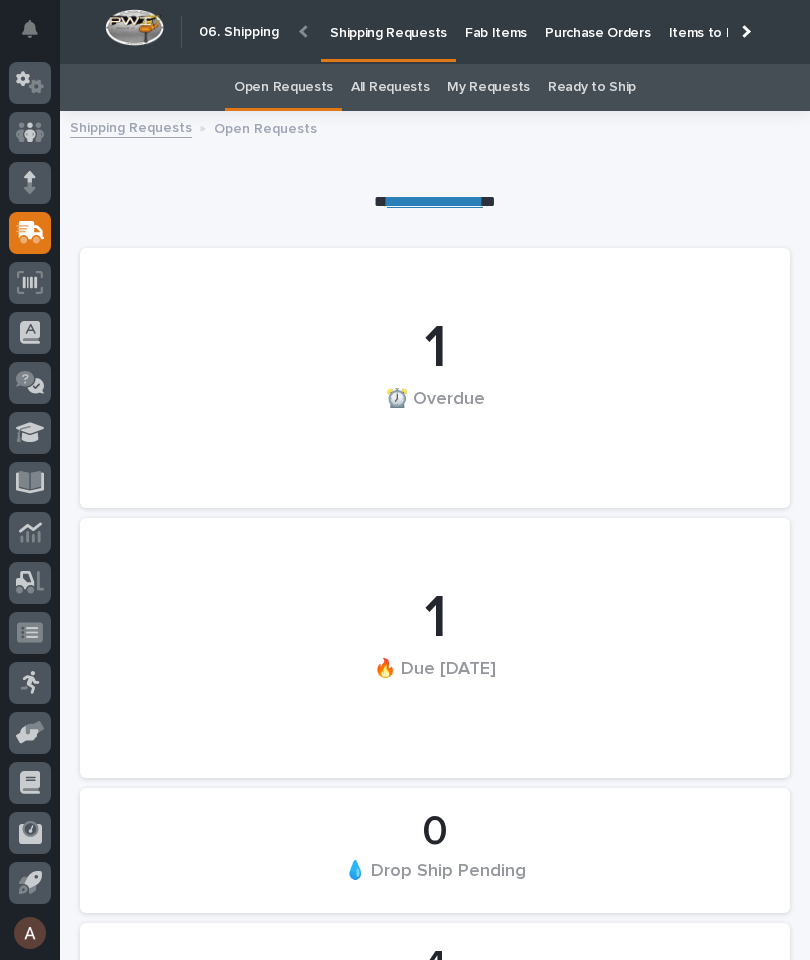 click at bounding box center (744, 31) 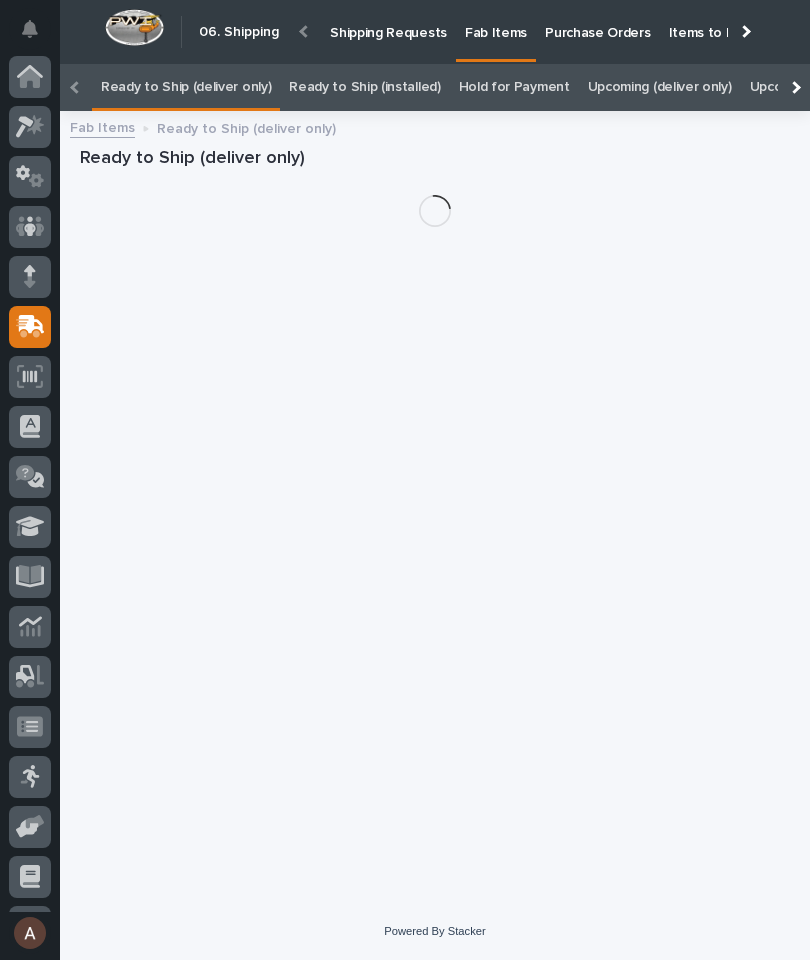 scroll, scrollTop: 21, scrollLeft: 0, axis: vertical 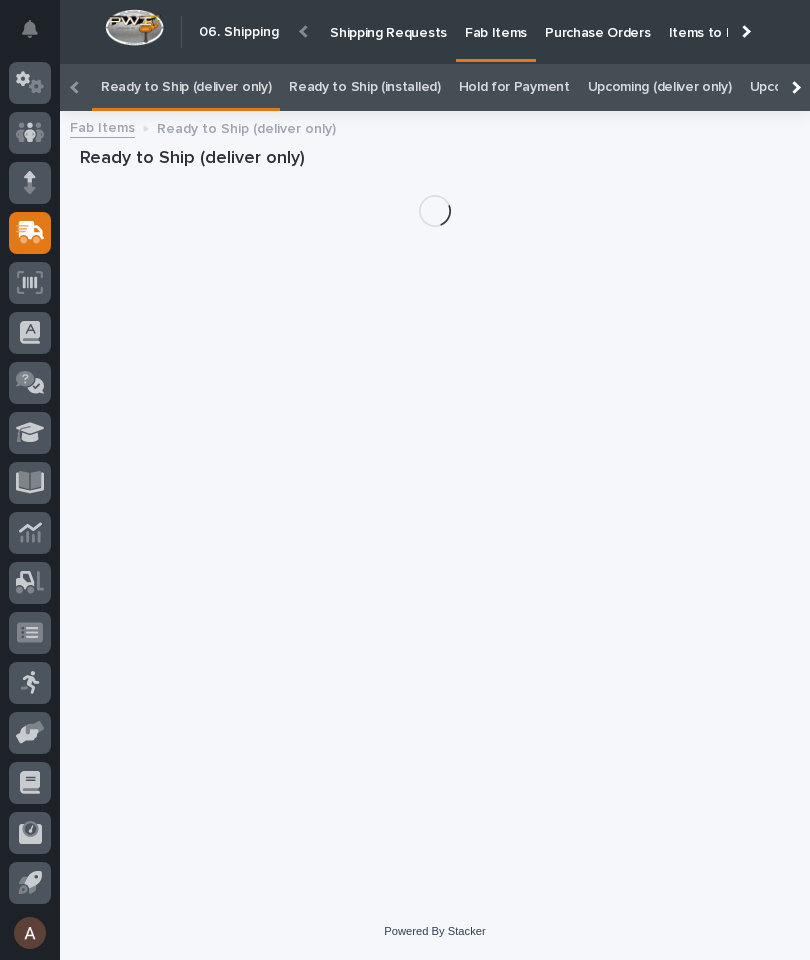 click at bounding box center [794, 87] 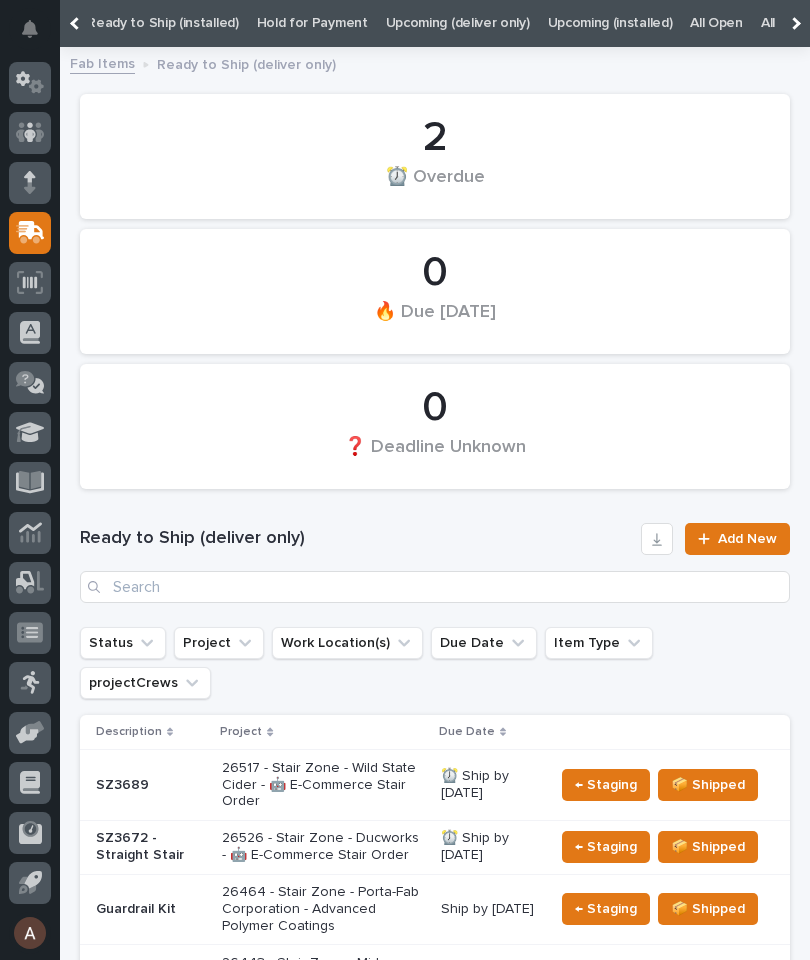 scroll, scrollTop: 0, scrollLeft: 202, axis: horizontal 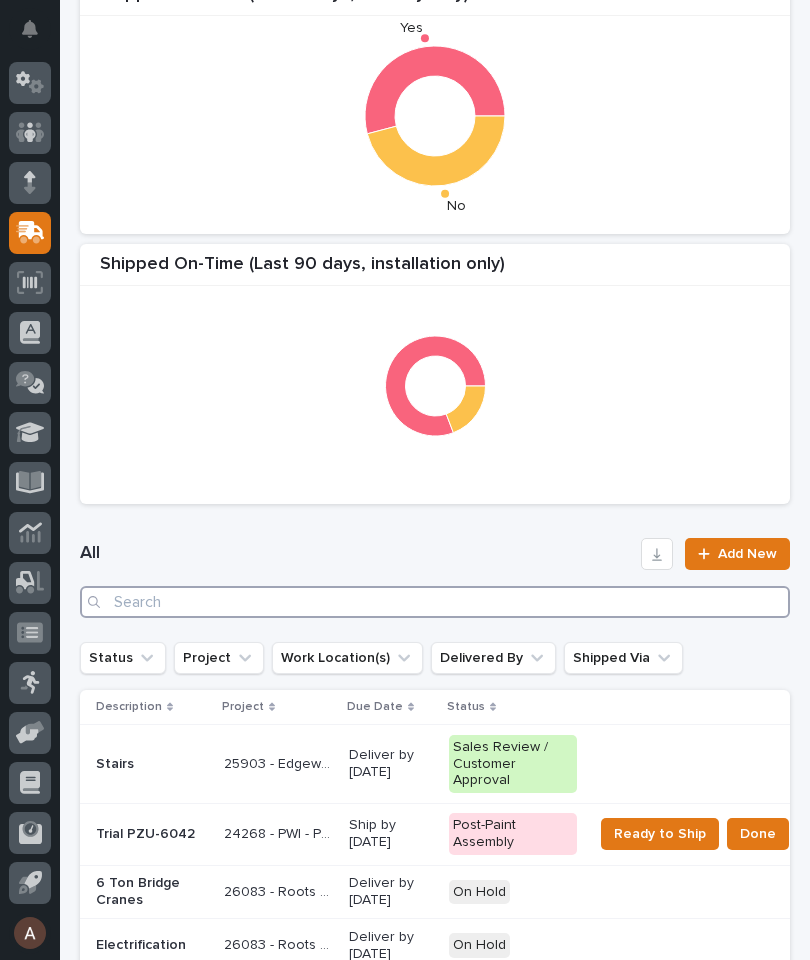 click at bounding box center [435, 602] 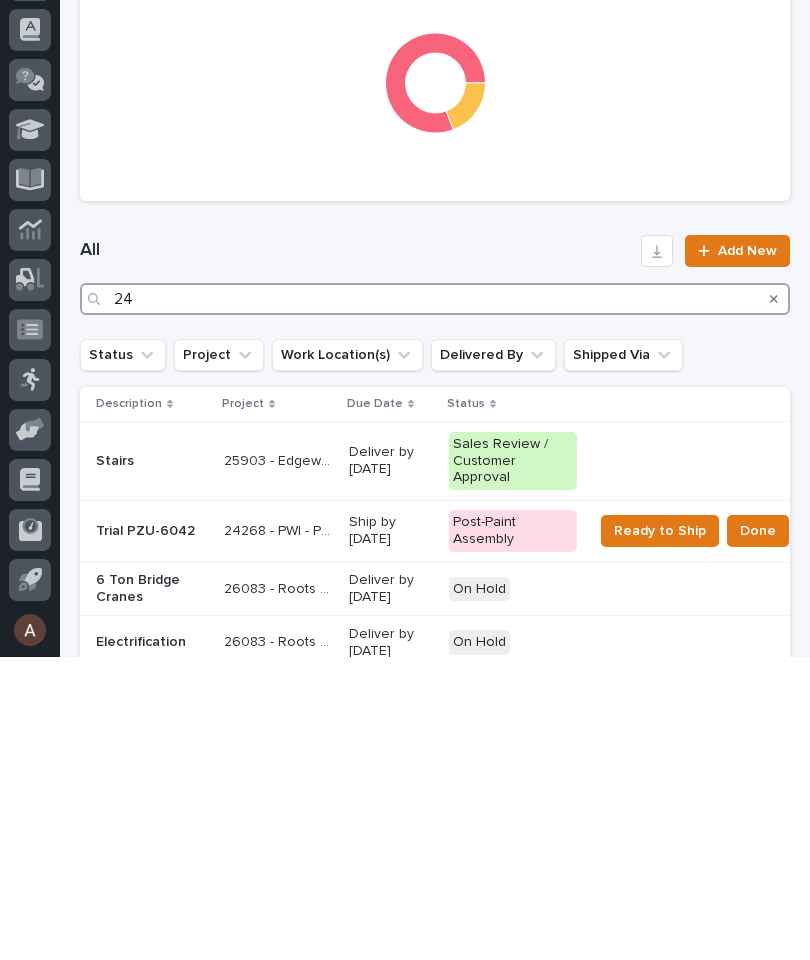 scroll, scrollTop: 0, scrollLeft: 0, axis: both 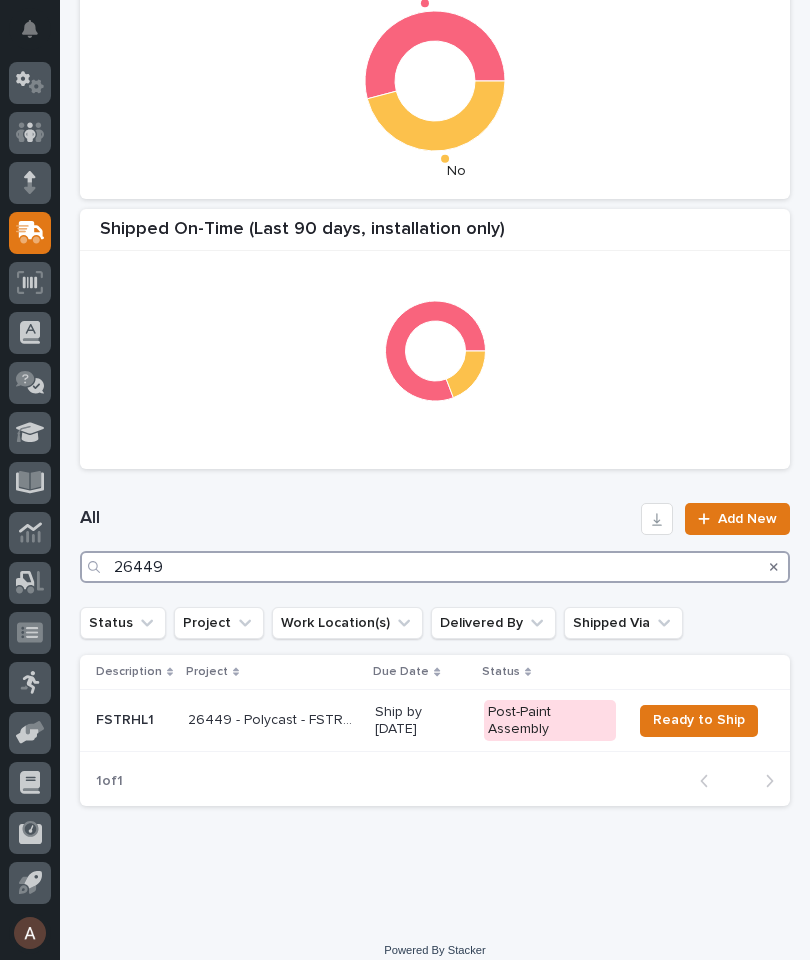 type on "26449" 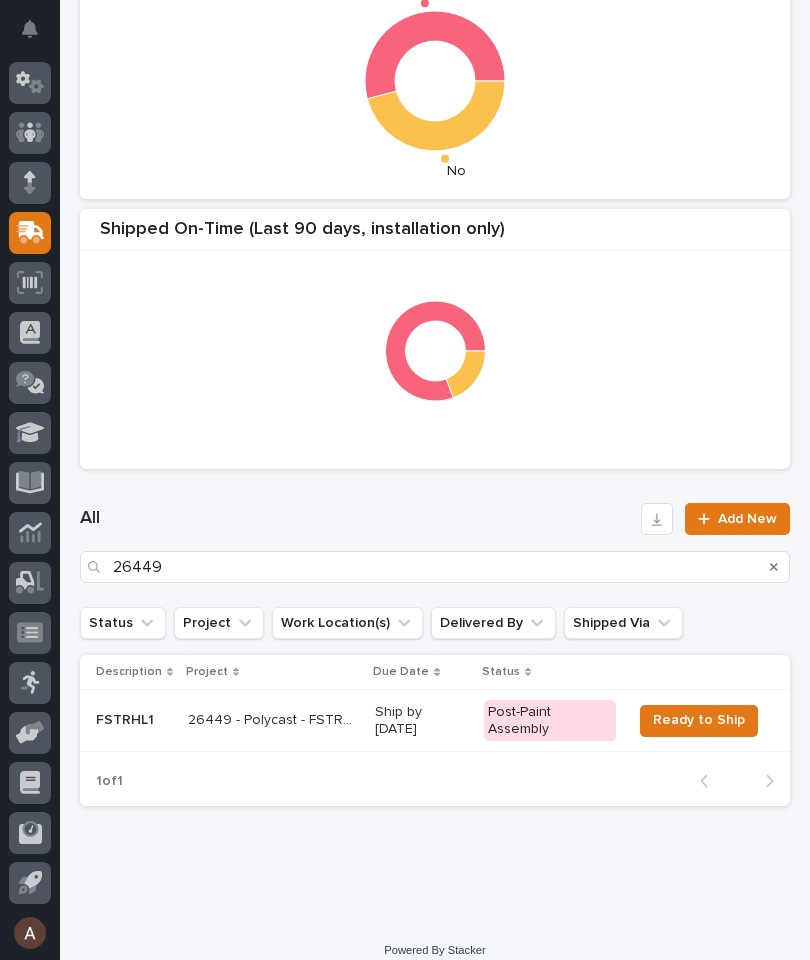 click 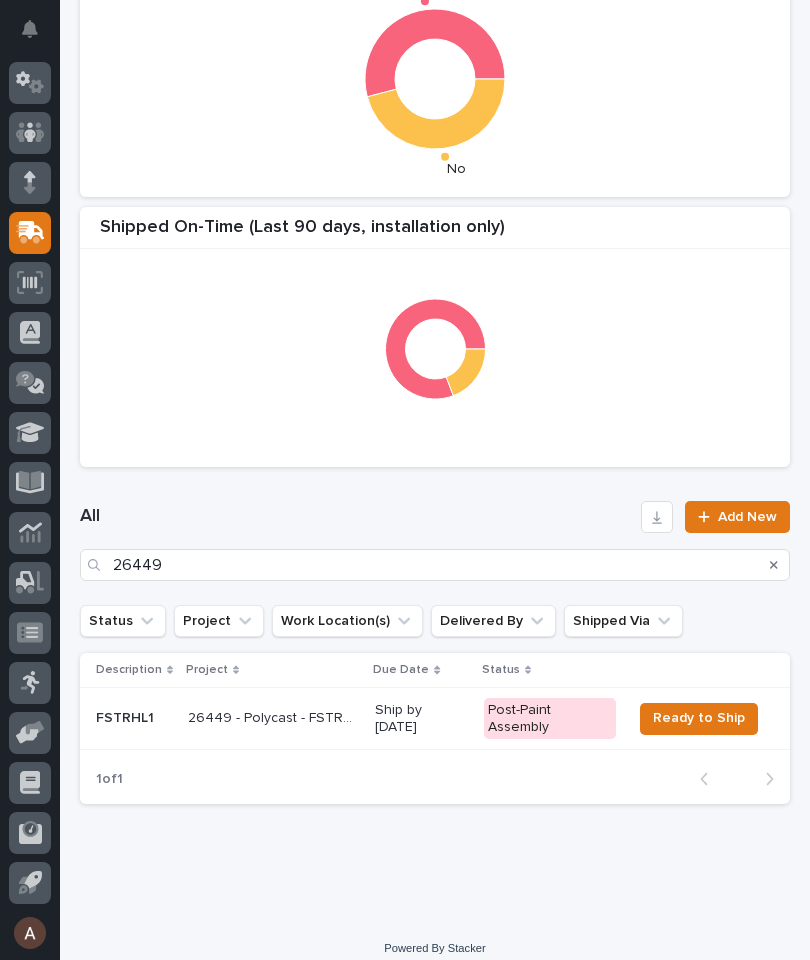 scroll, scrollTop: 489, scrollLeft: 0, axis: vertical 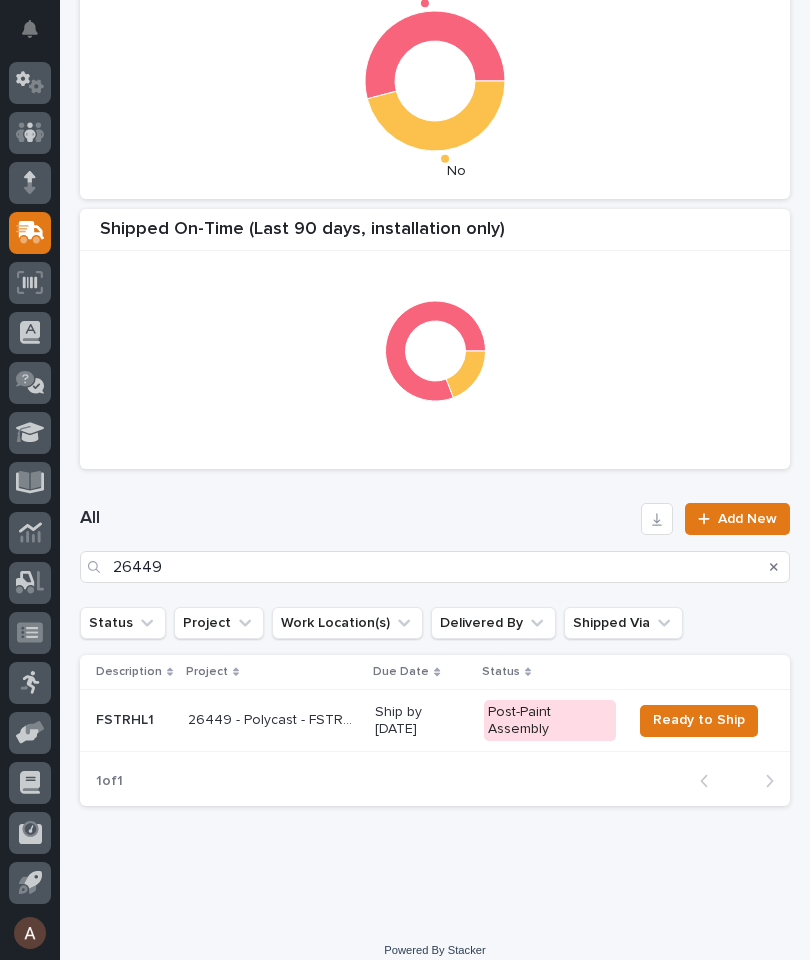click on "FSTRHL1" at bounding box center (134, 720) 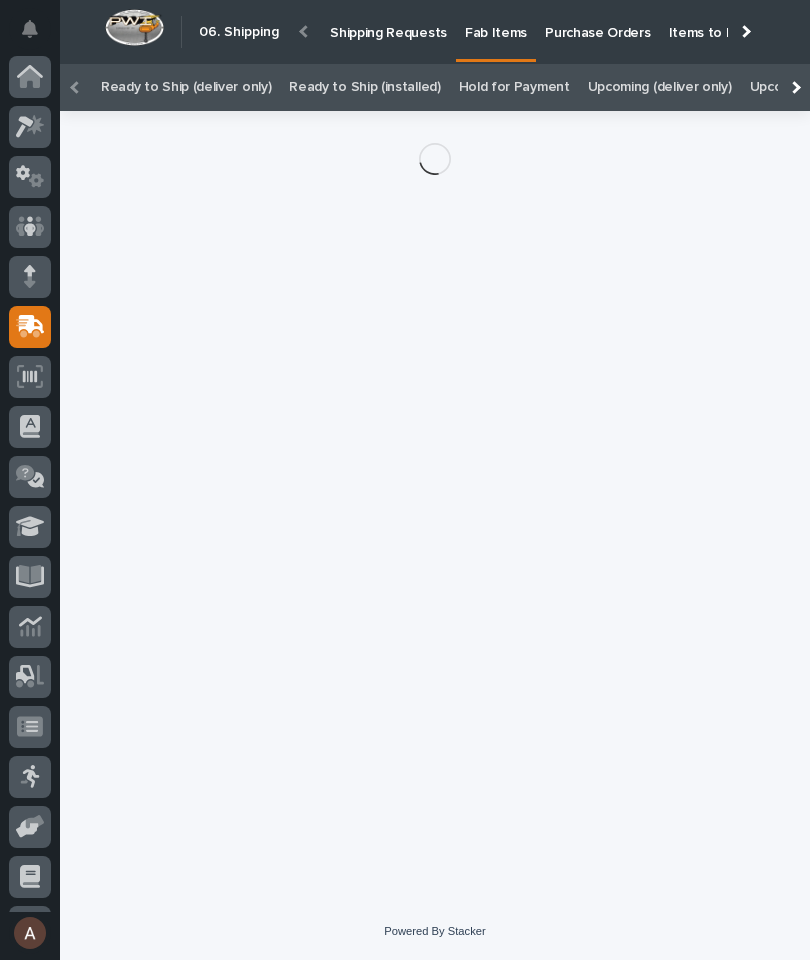 scroll, scrollTop: 0, scrollLeft: -181, axis: horizontal 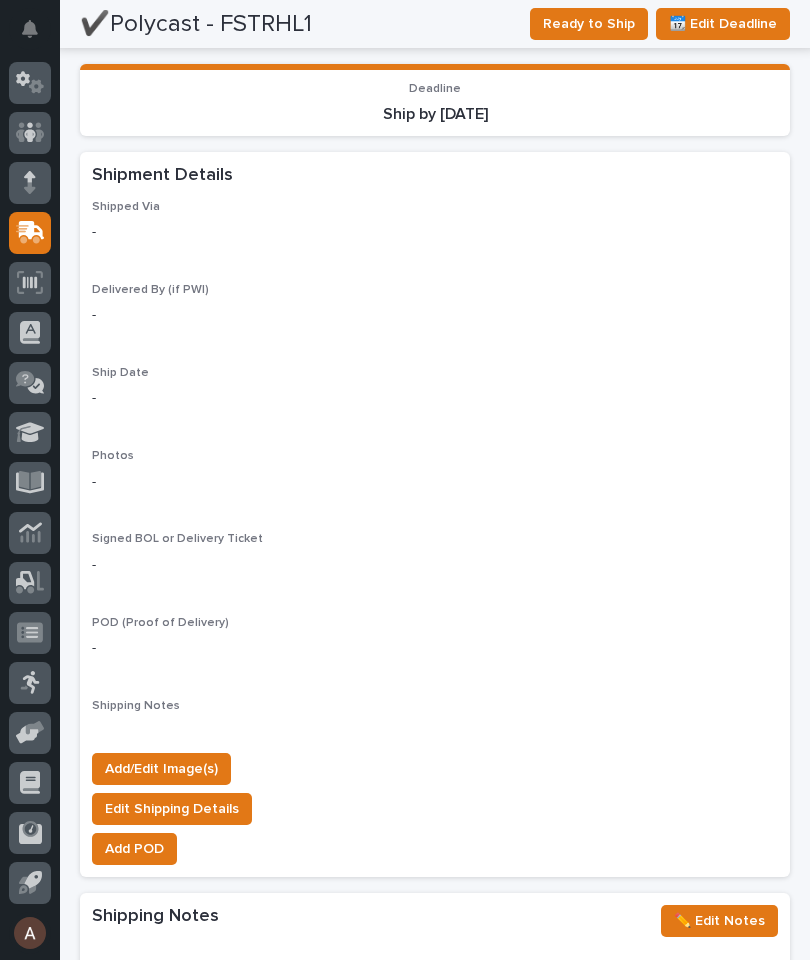 click on "Add/Edit Image(s)" at bounding box center [161, 769] 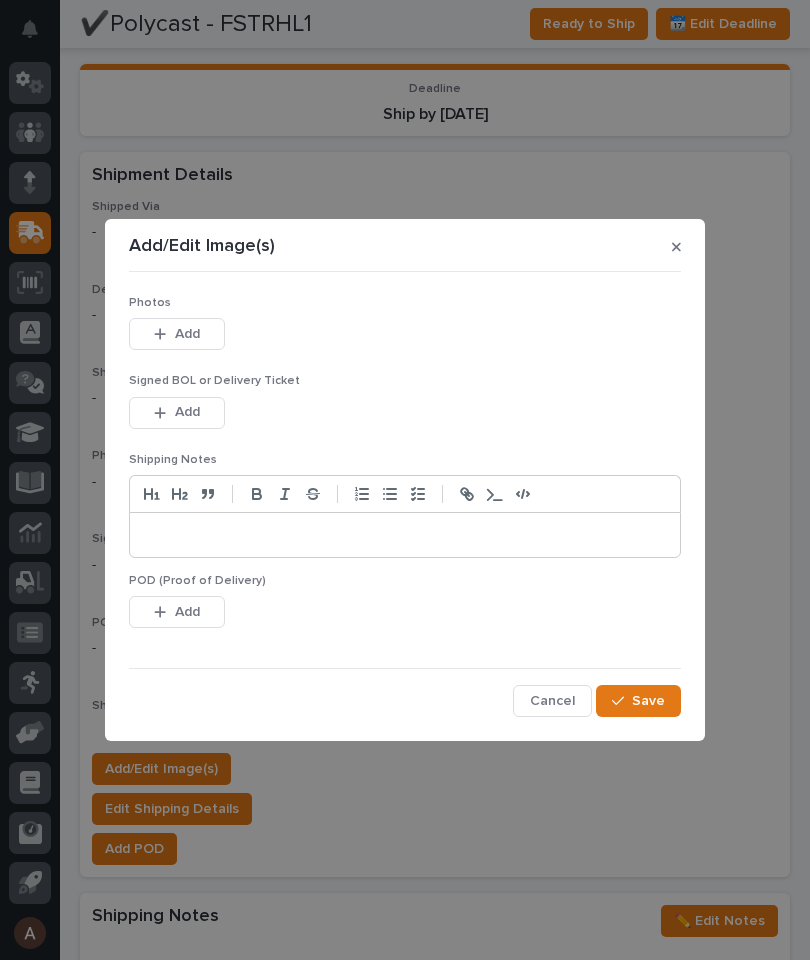 click on "Add" at bounding box center (187, 334) 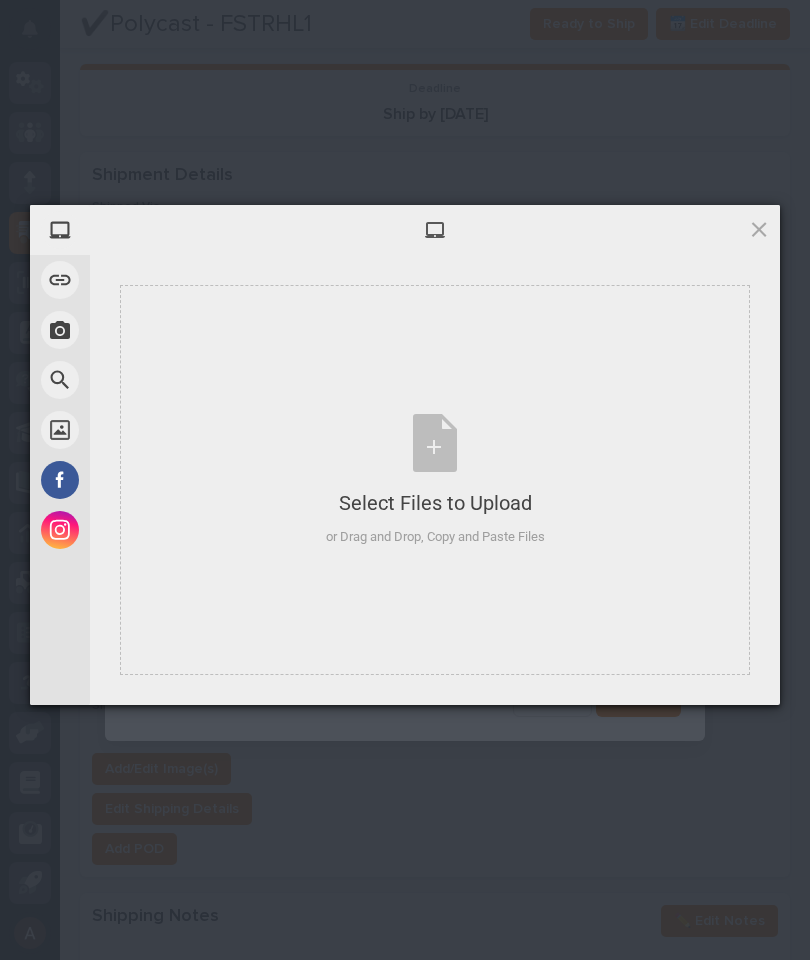 click on "Select Files to Upload
or Drag and Drop, Copy and Paste Files" at bounding box center [435, 480] 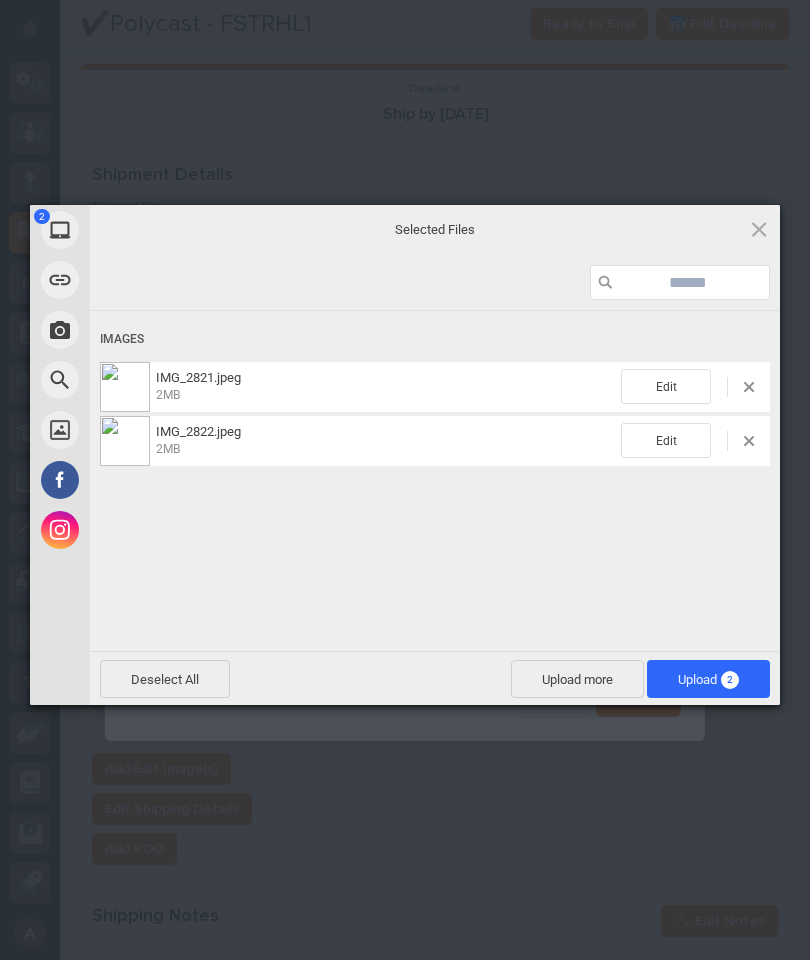 click on "2" at bounding box center [730, 680] 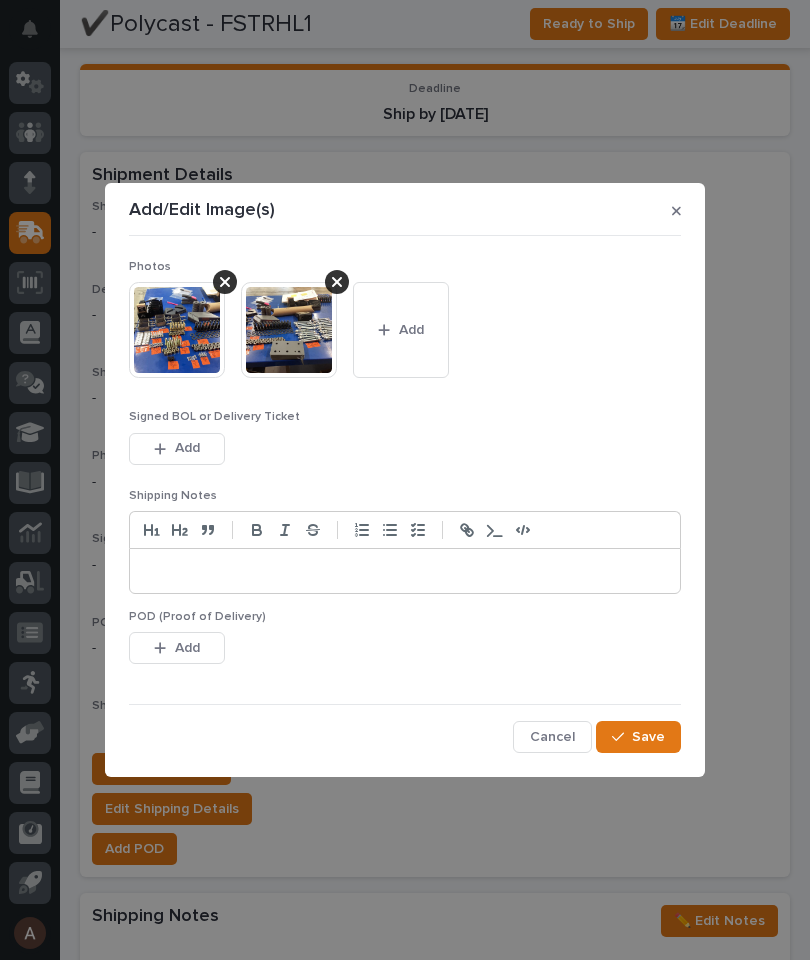 click on "Save" at bounding box center (638, 737) 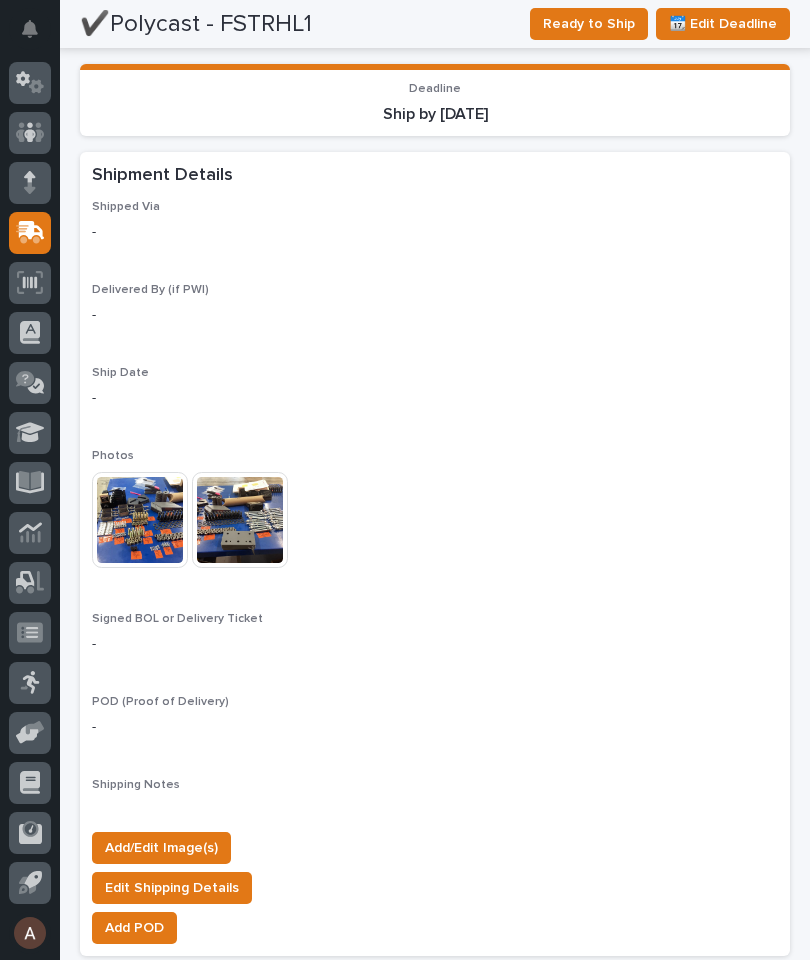 click on "Add/Edit Image(s)" at bounding box center (161, 848) 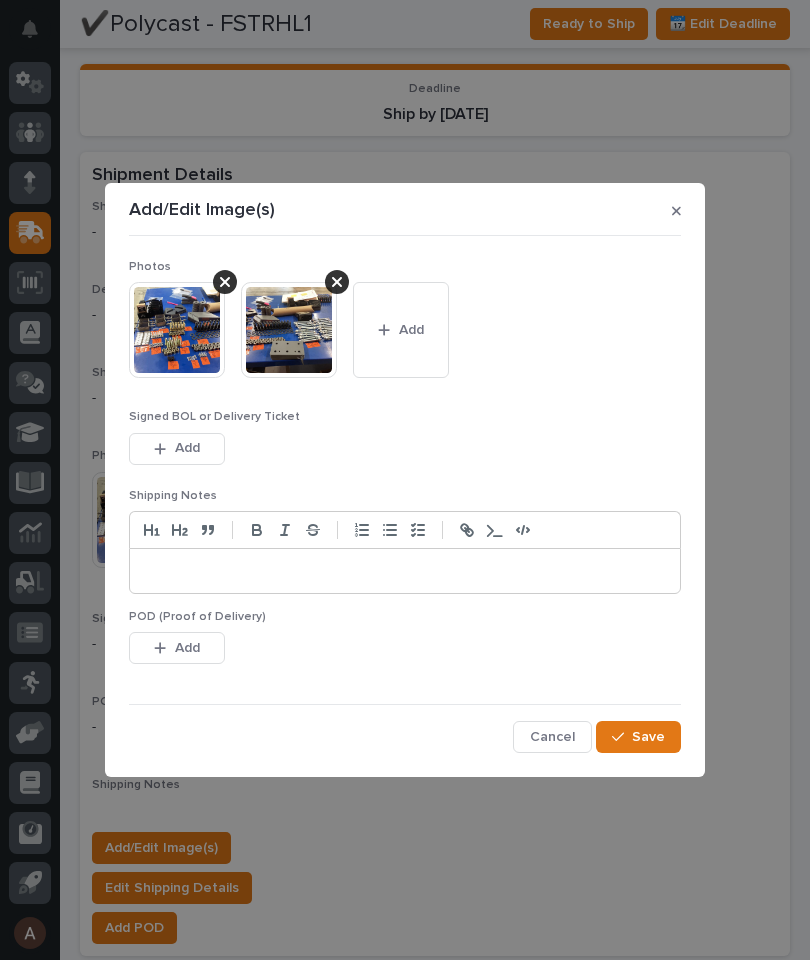 click on "Add" at bounding box center [411, 330] 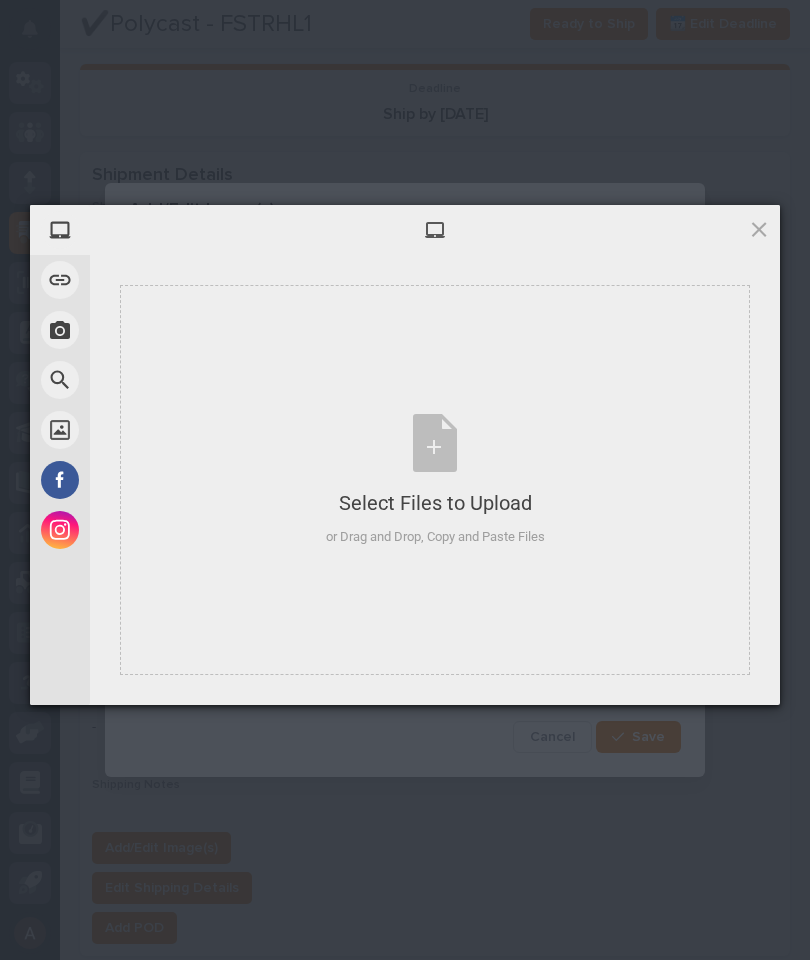 click on "Select Files to Upload
or Drag and Drop, Copy and Paste Files" at bounding box center (435, 480) 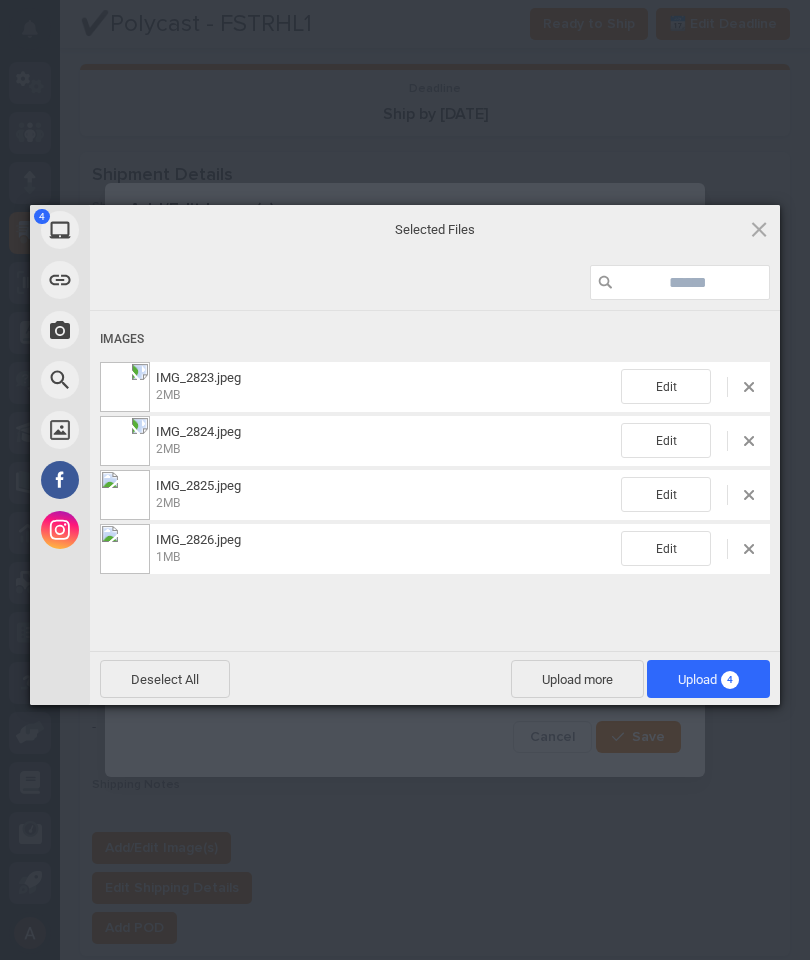 click on "Upload
4" at bounding box center [708, 679] 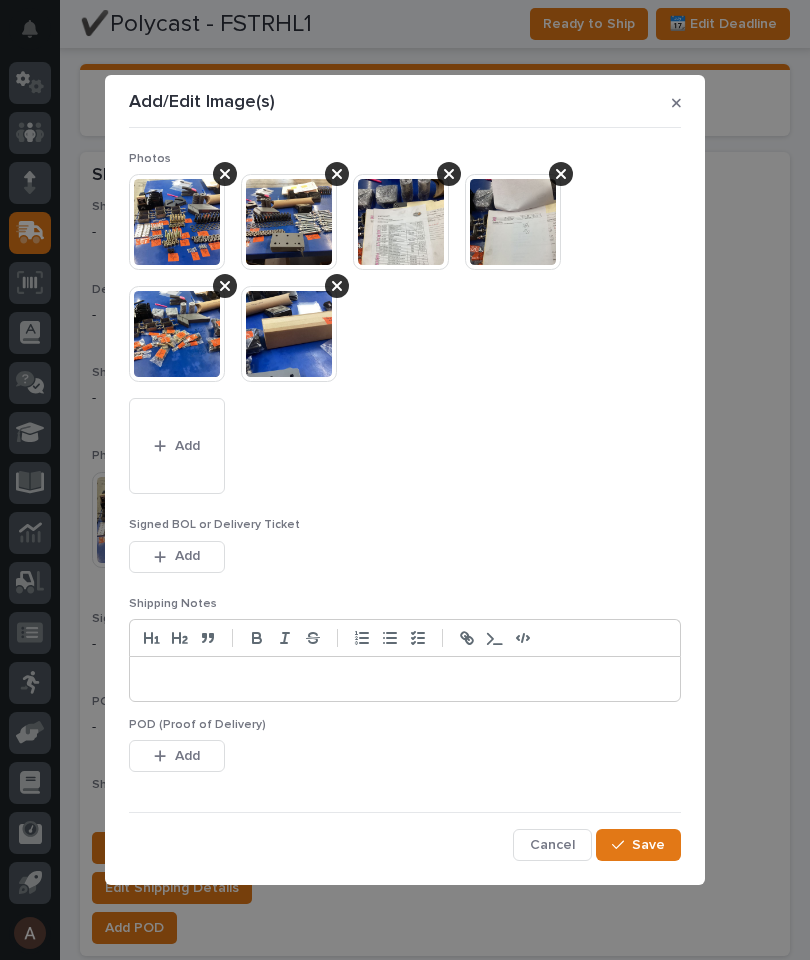 click on "Save" at bounding box center [648, 845] 